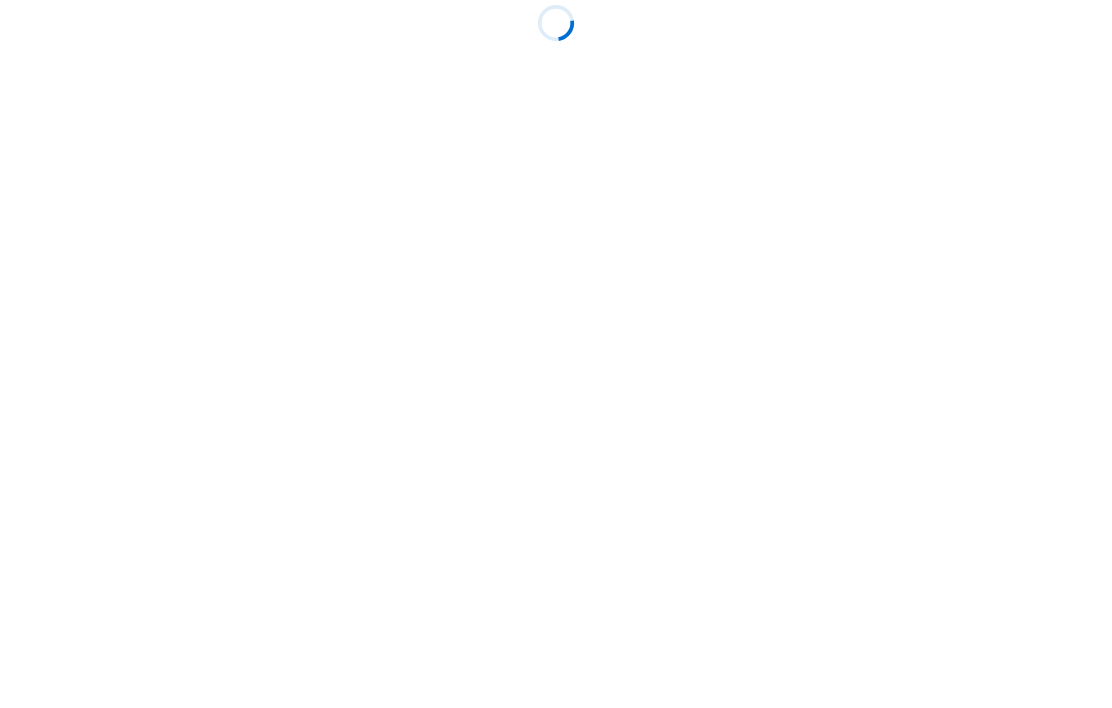 scroll, scrollTop: 0, scrollLeft: 0, axis: both 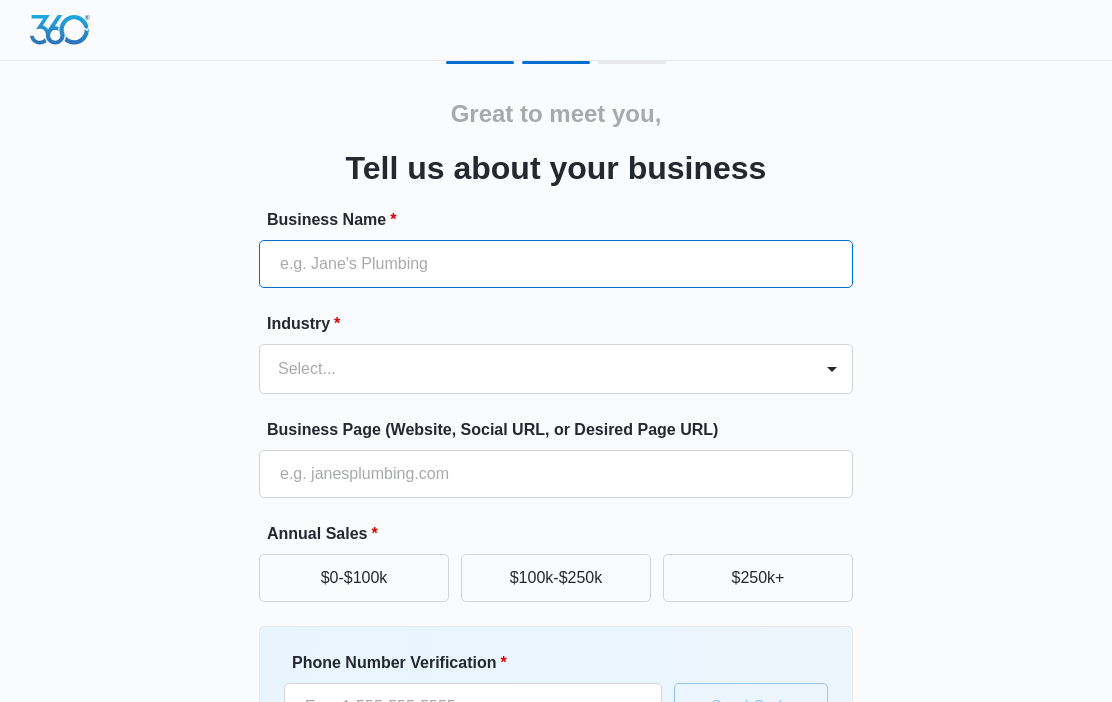 click on "Business Name *" at bounding box center [556, 264] 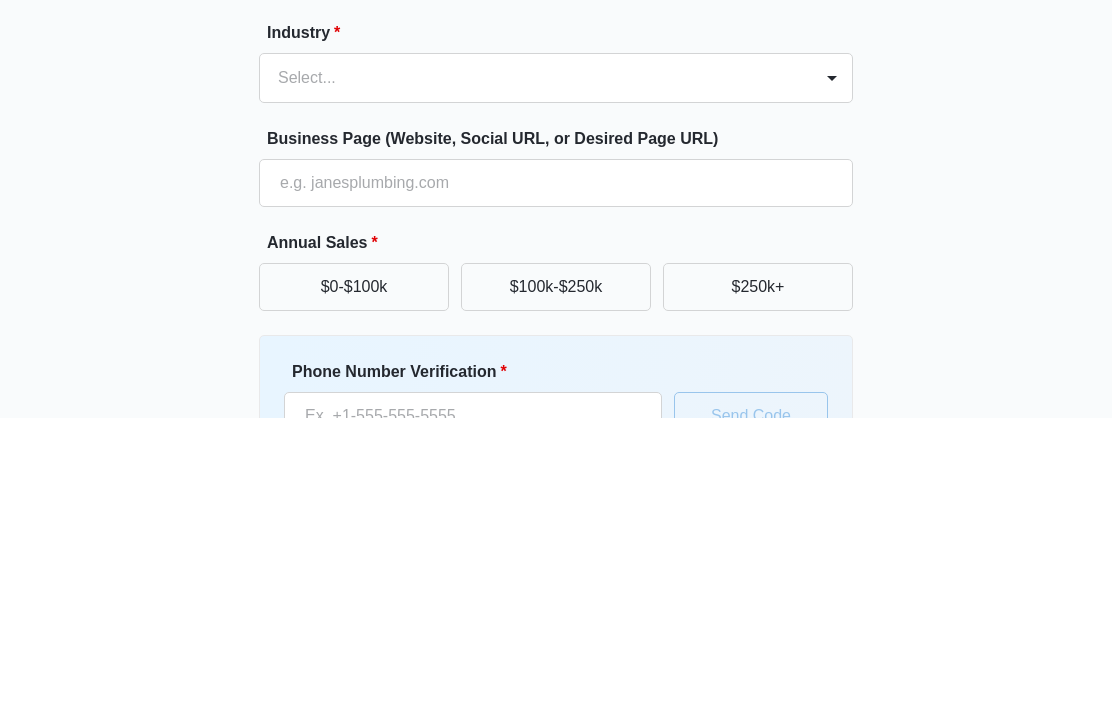 type on "Garden Eden’s Art" 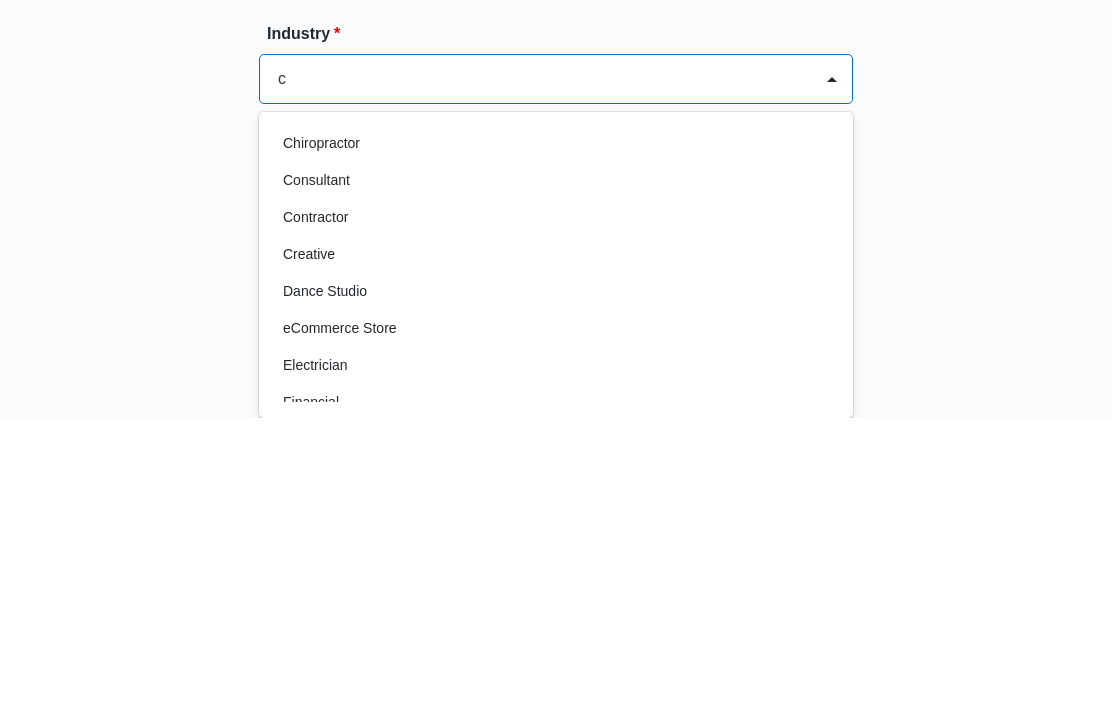 scroll, scrollTop: 163, scrollLeft: 0, axis: vertical 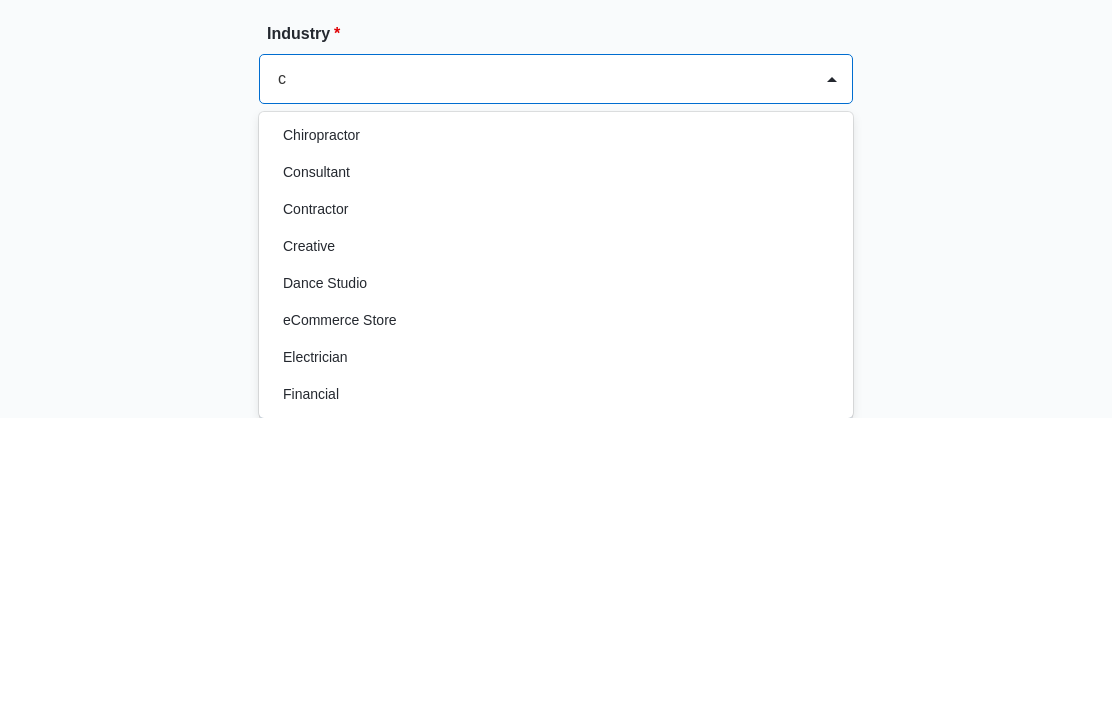 click on "Creative" at bounding box center (554, 536) 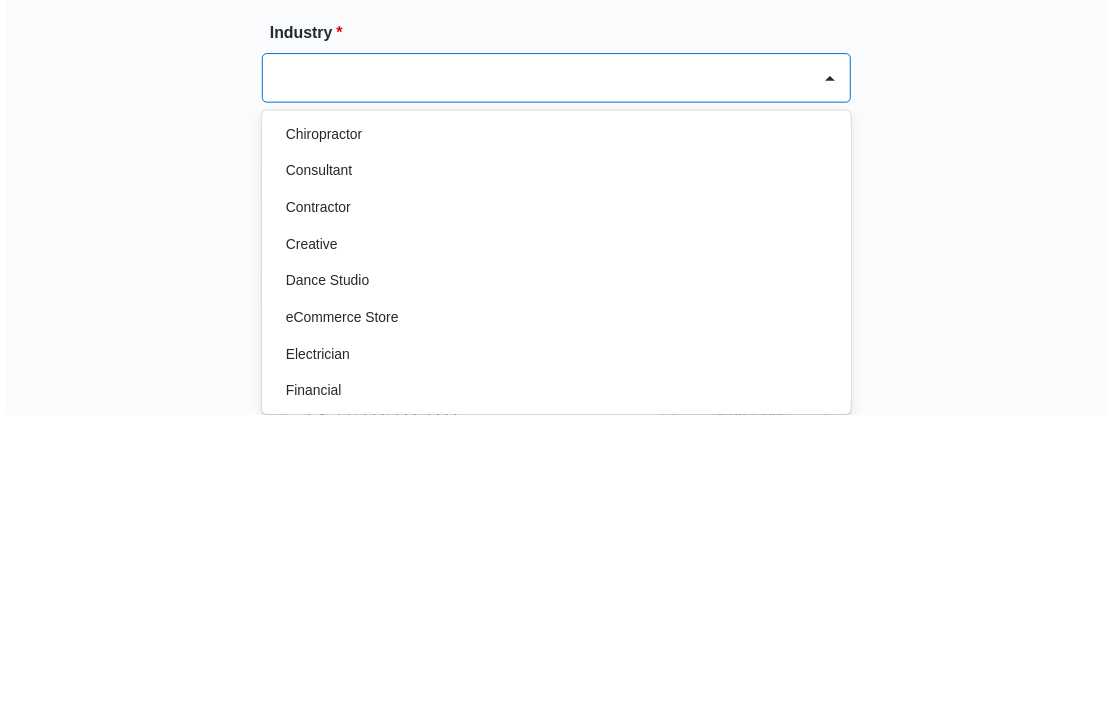 scroll, scrollTop: 194, scrollLeft: 0, axis: vertical 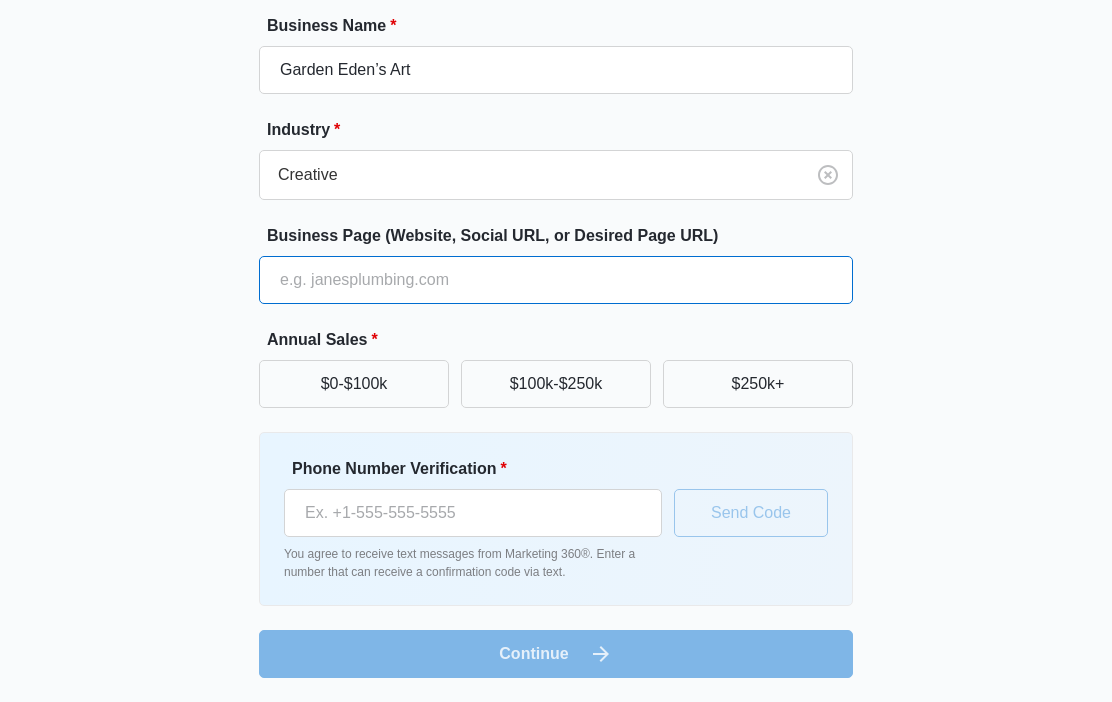 click on "Business Page (Website, Social URL, or Desired Page URL)" at bounding box center (556, 280) 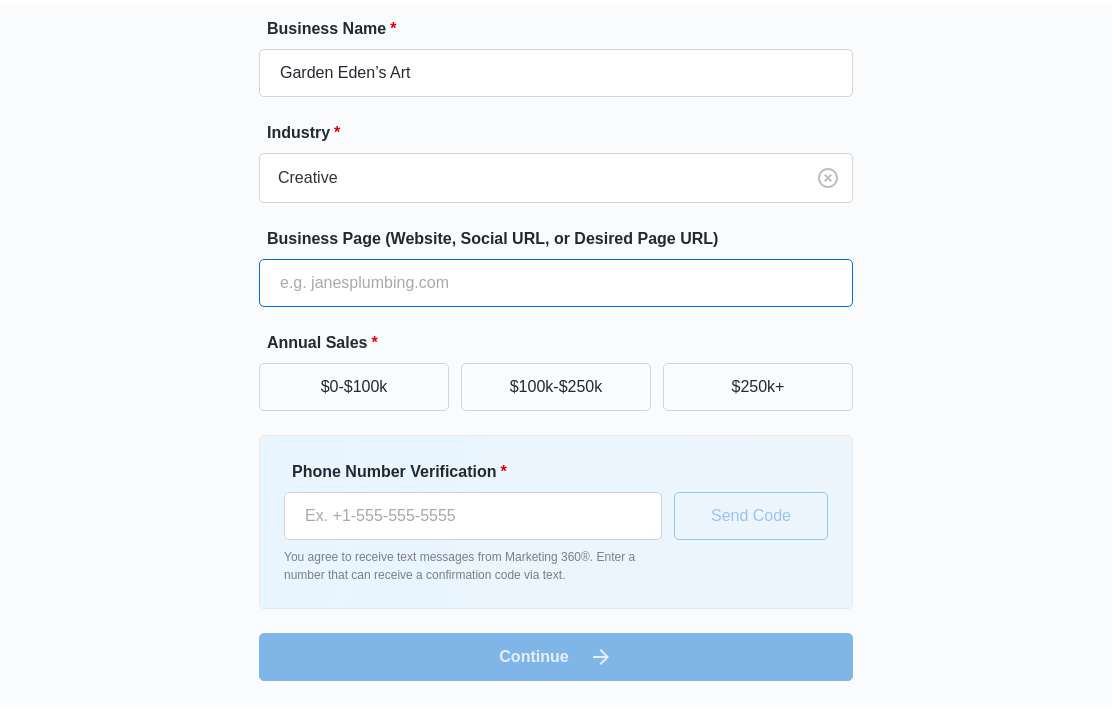 scroll, scrollTop: 188, scrollLeft: 0, axis: vertical 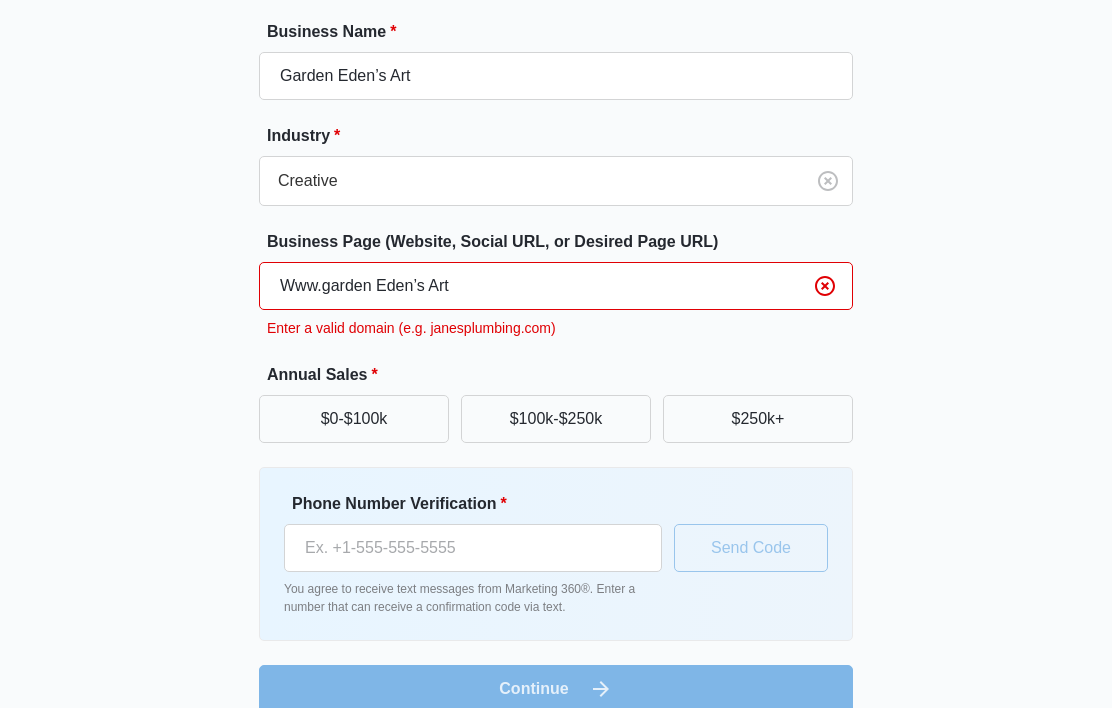 click on "Www.garden Eden’s Art" at bounding box center [556, 286] 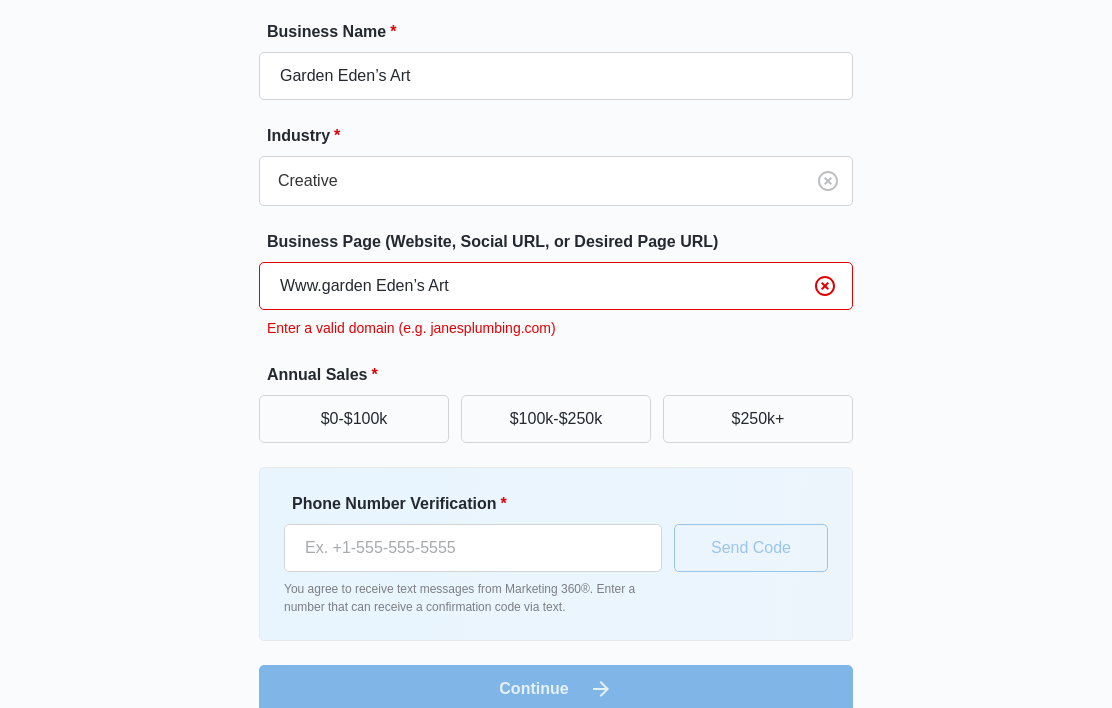 click on "Www.garden Eden’s Art" at bounding box center [556, 286] 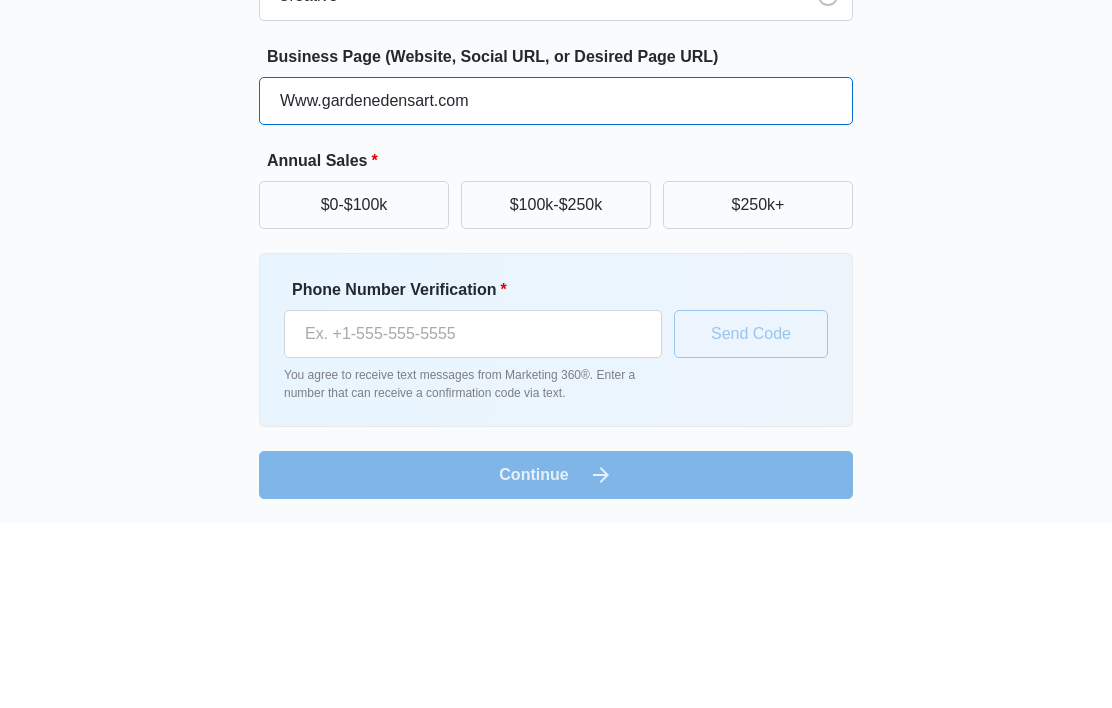 type on "Www.gardenedensart.com" 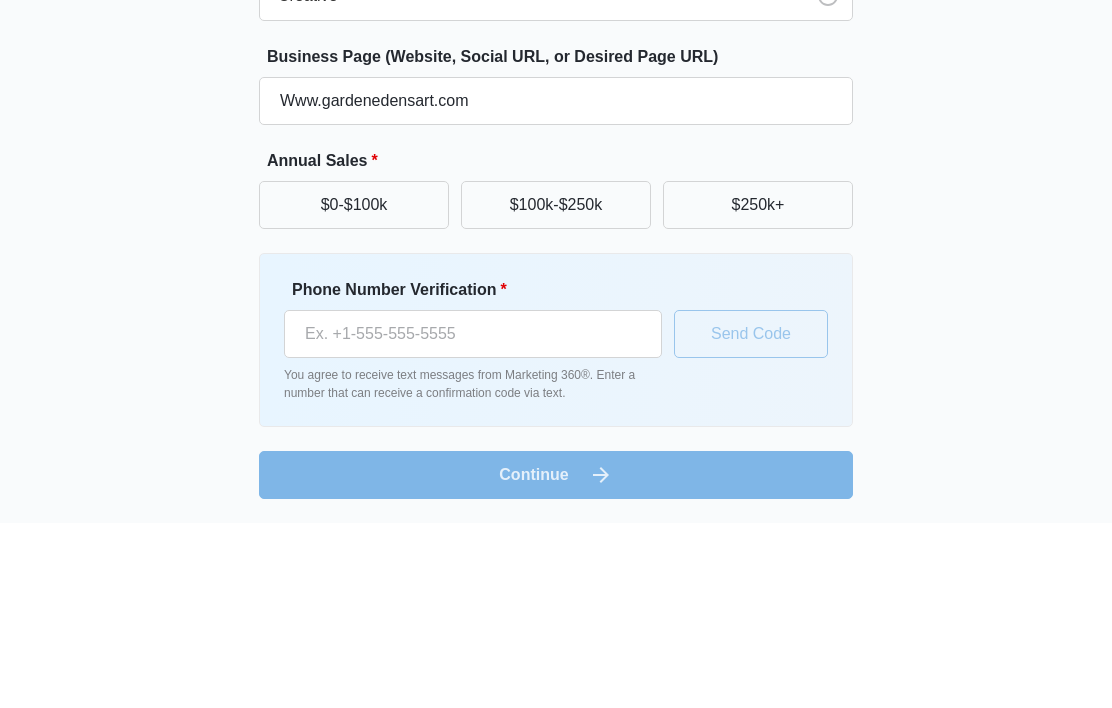 click on "$0-$100k" at bounding box center [354, 390] 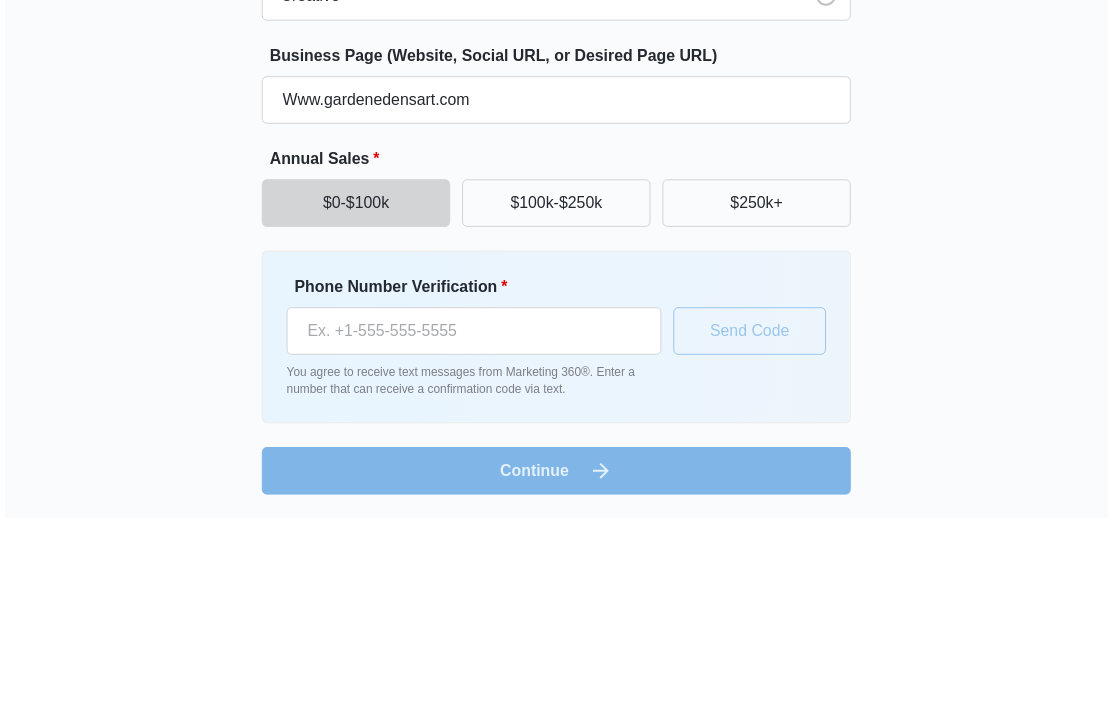 scroll, scrollTop: 194, scrollLeft: 0, axis: vertical 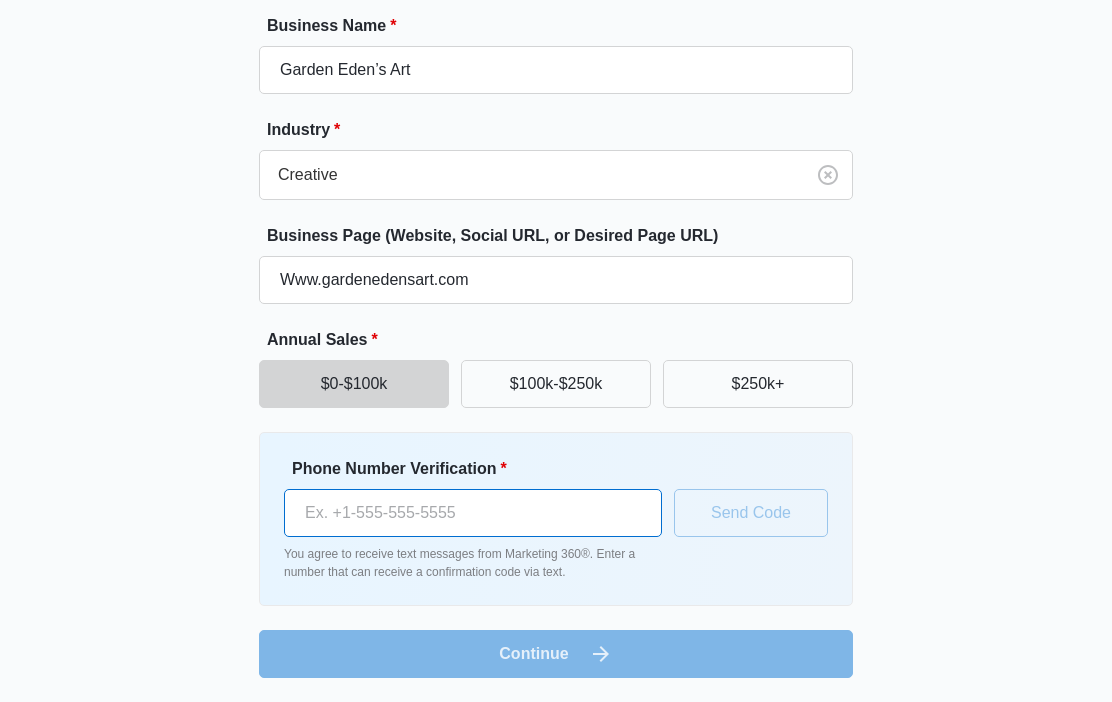 click on "Phone Number Verification *" at bounding box center (473, 513) 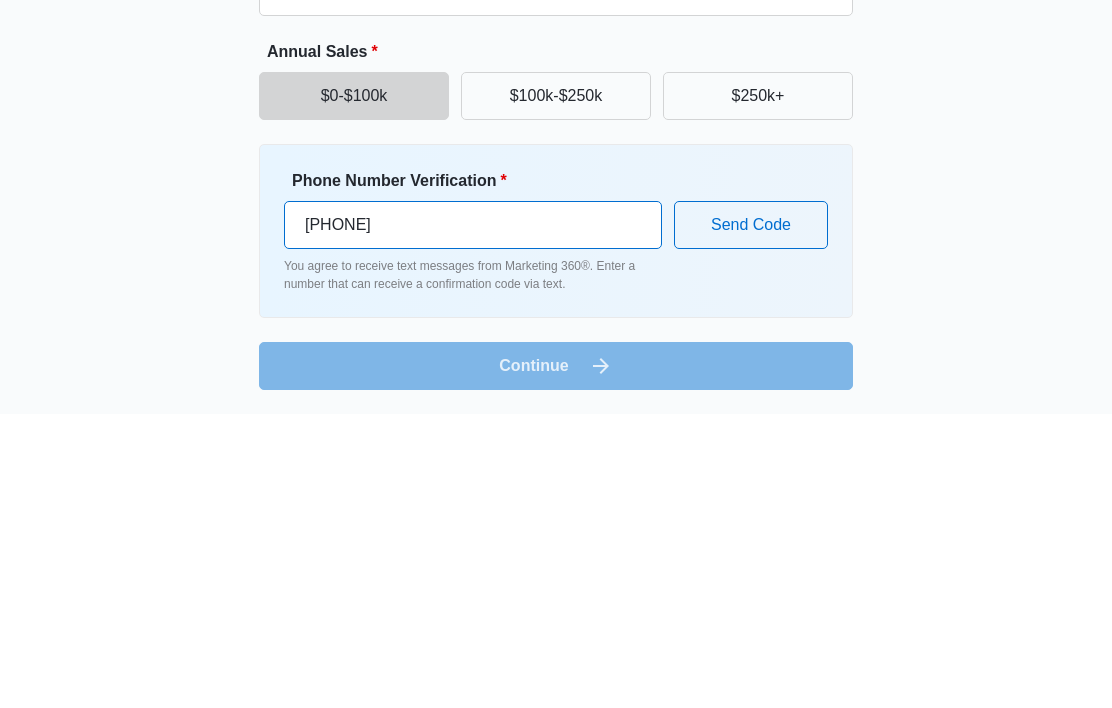 type on "([PHONE])" 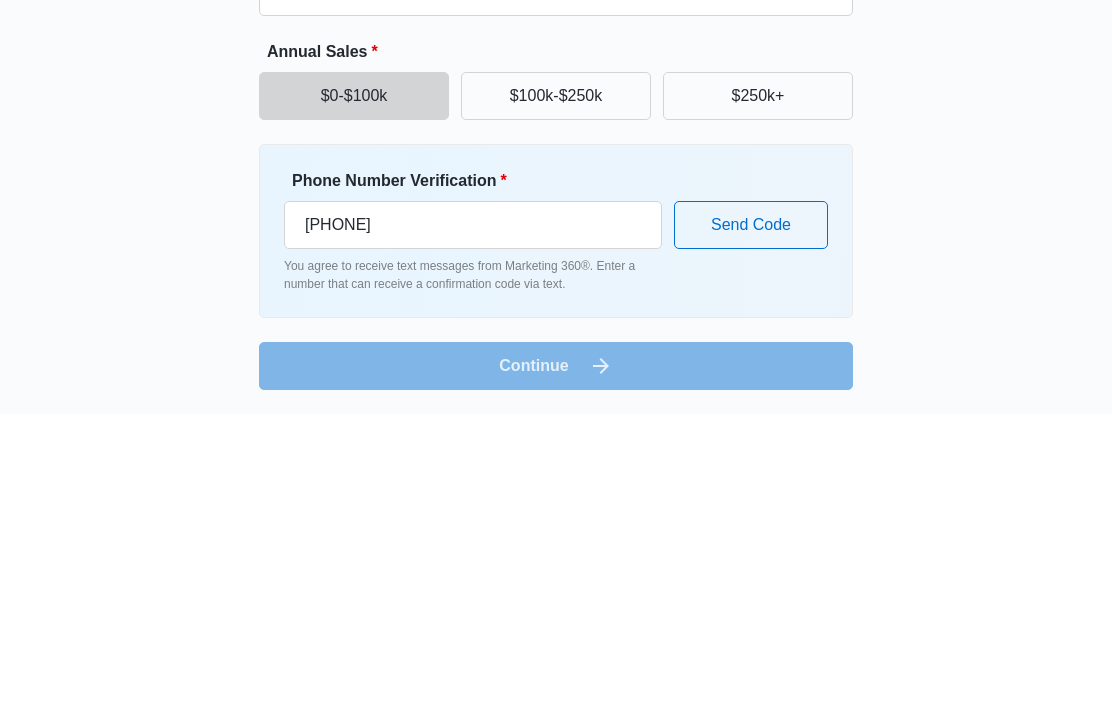 click on "Send Code" at bounding box center (751, 519) 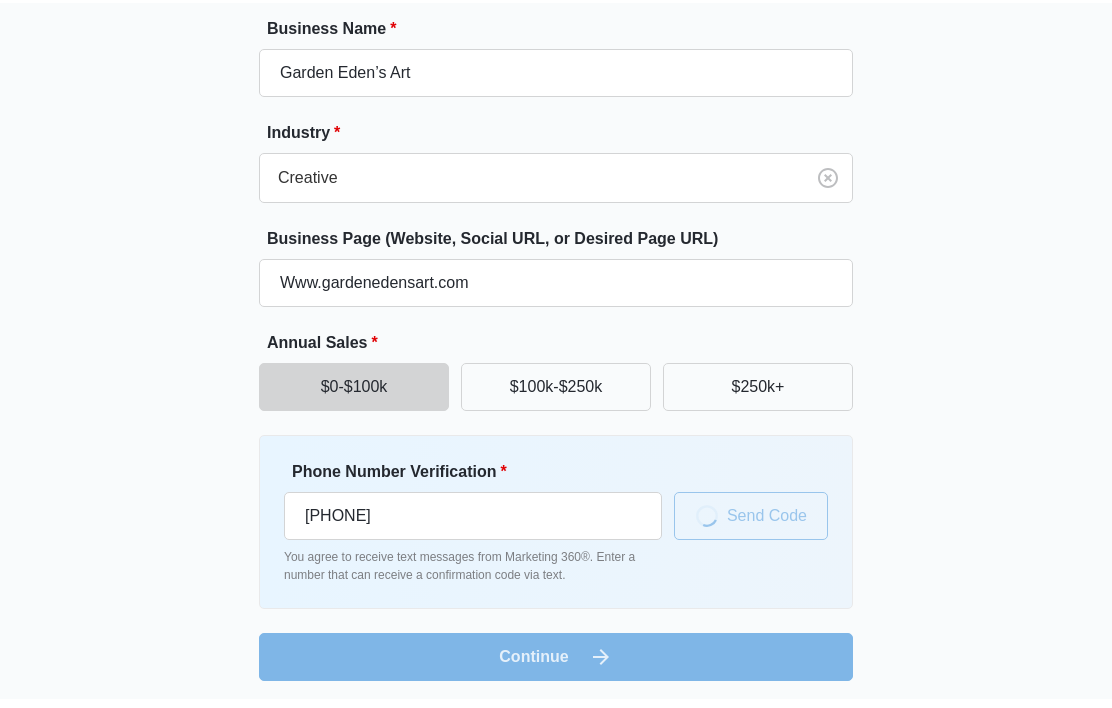 scroll, scrollTop: 194, scrollLeft: 0, axis: vertical 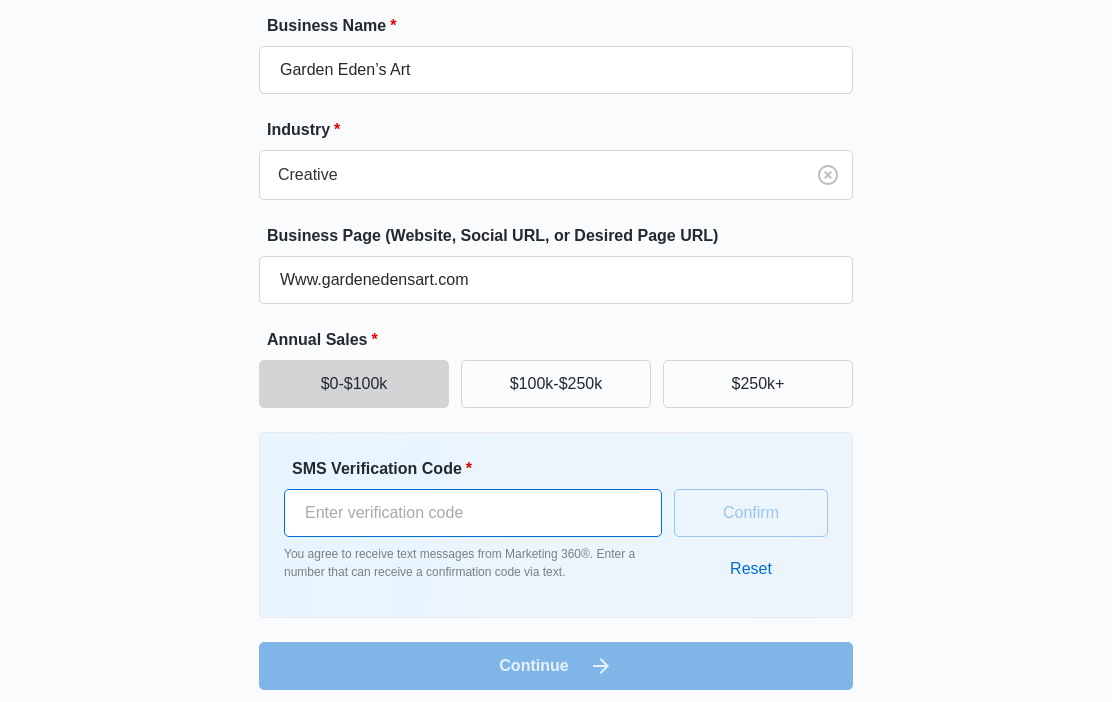click on "SMS Verification Code *" at bounding box center [473, 513] 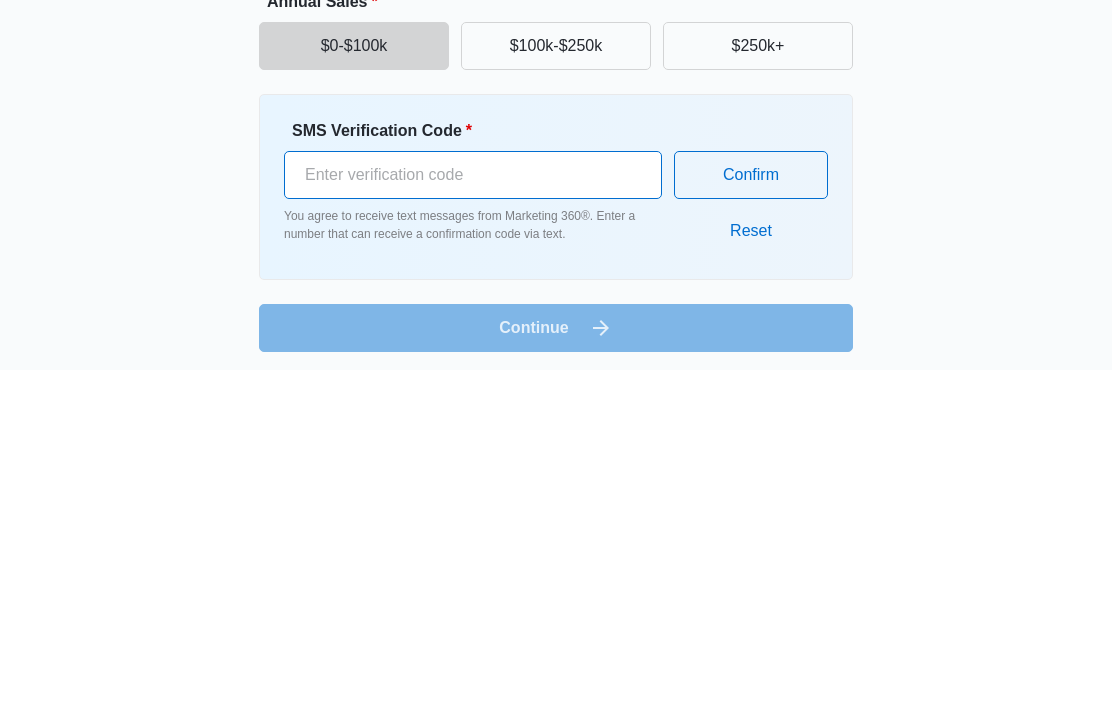 type on "258510" 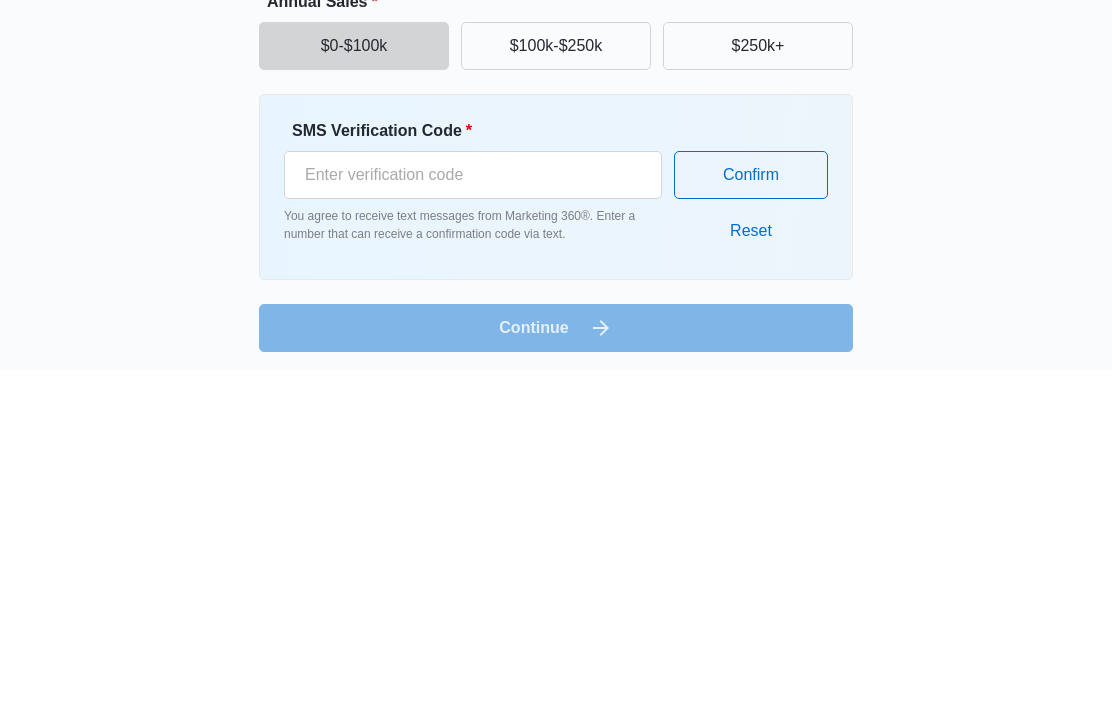 click on "Confirm" at bounding box center [751, 513] 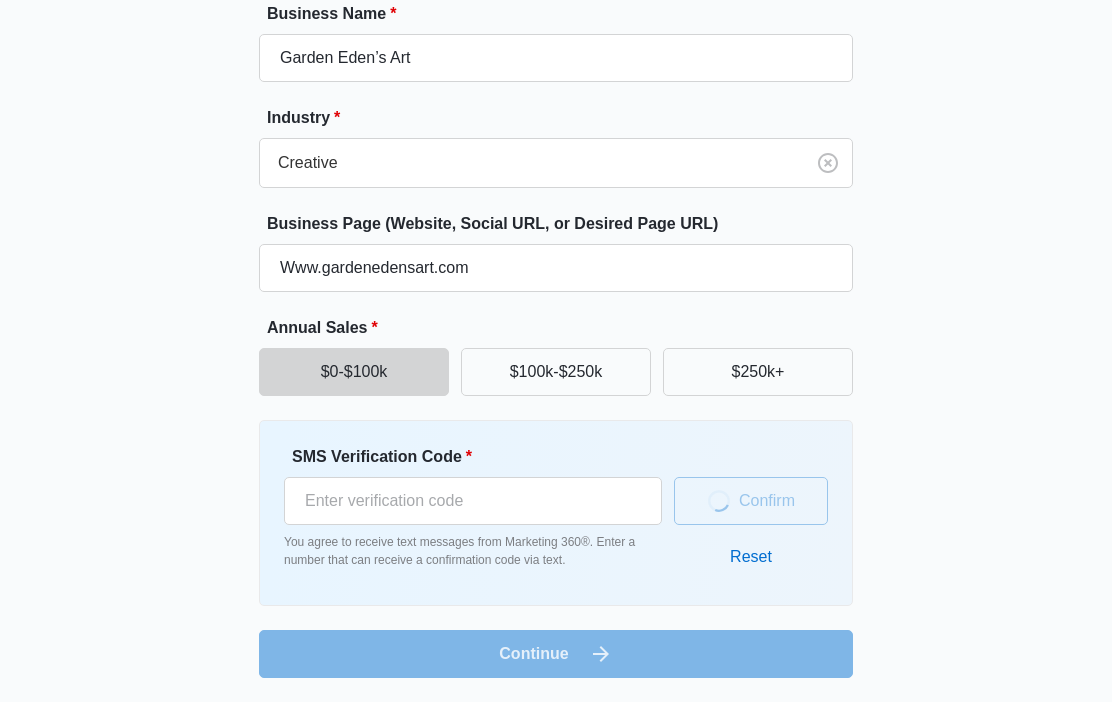 scroll, scrollTop: 194, scrollLeft: 0, axis: vertical 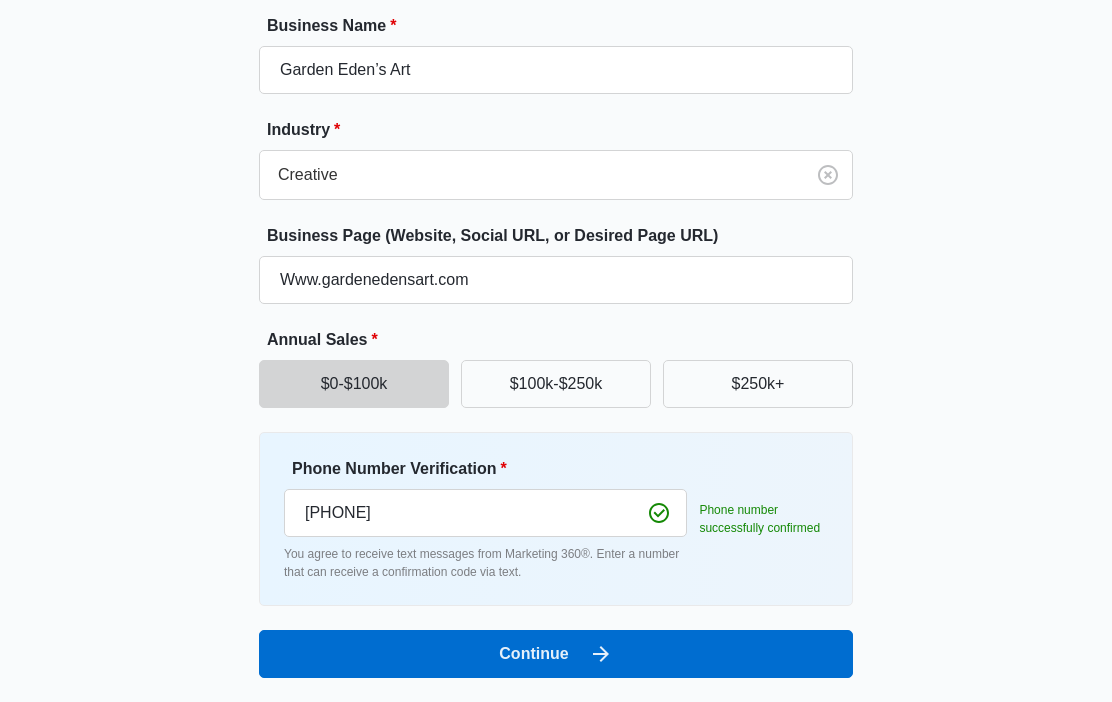 click on "Continue" at bounding box center (556, 654) 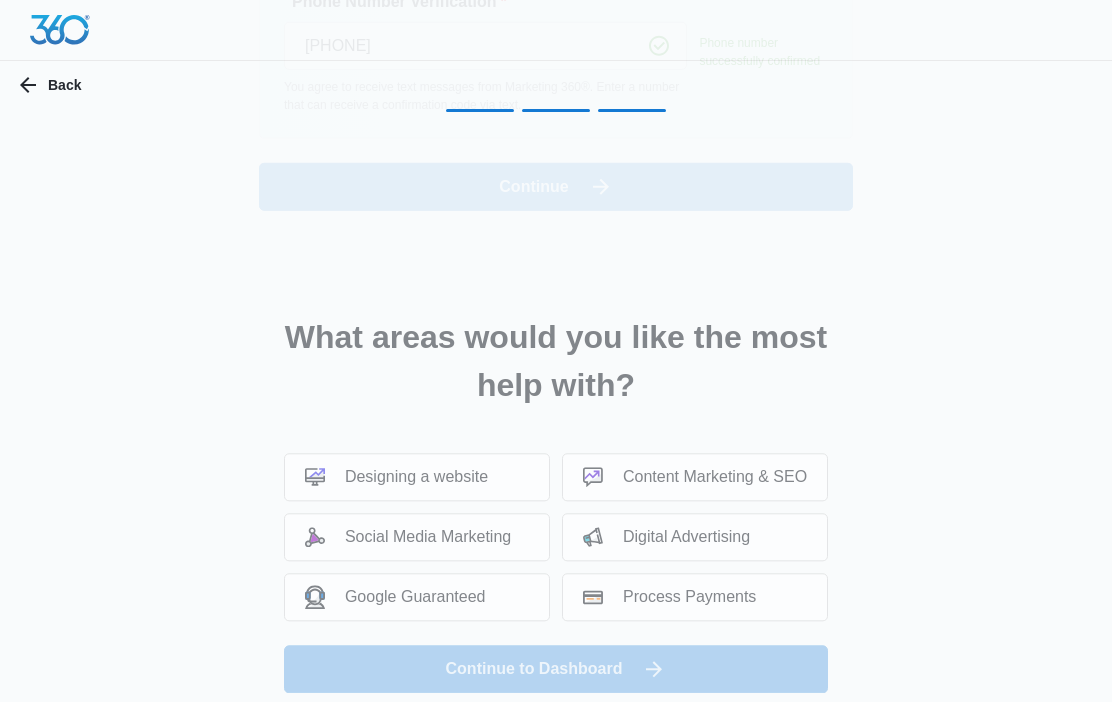 scroll, scrollTop: 0, scrollLeft: 0, axis: both 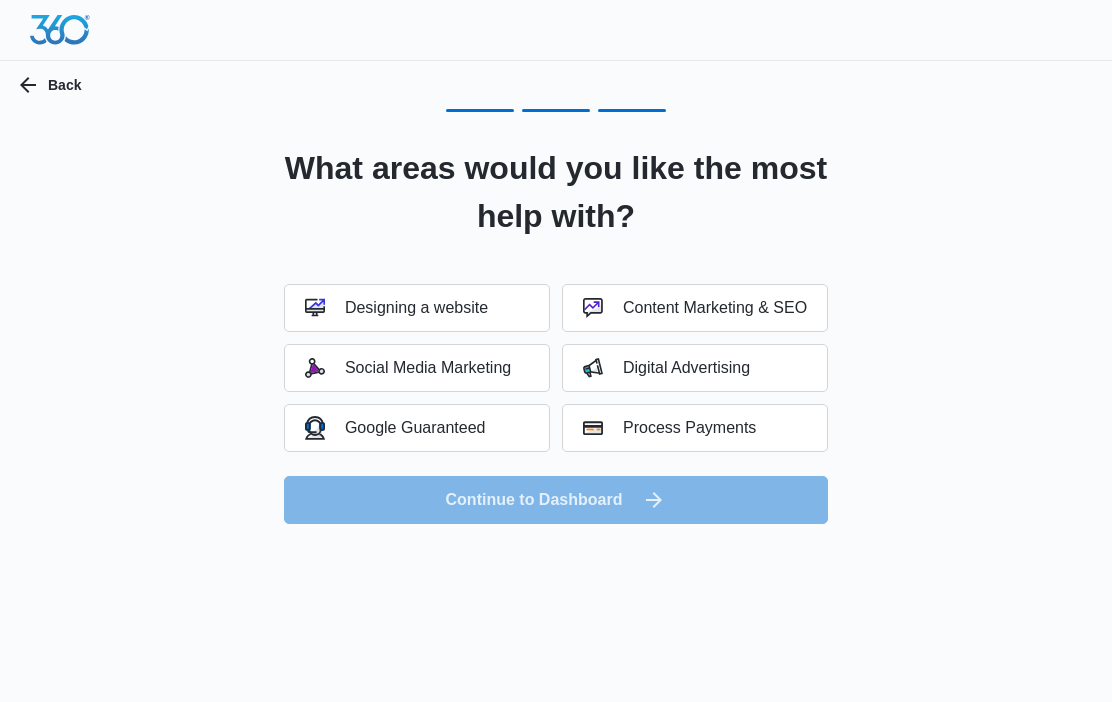 click on "Designing a website" at bounding box center (396, 308) 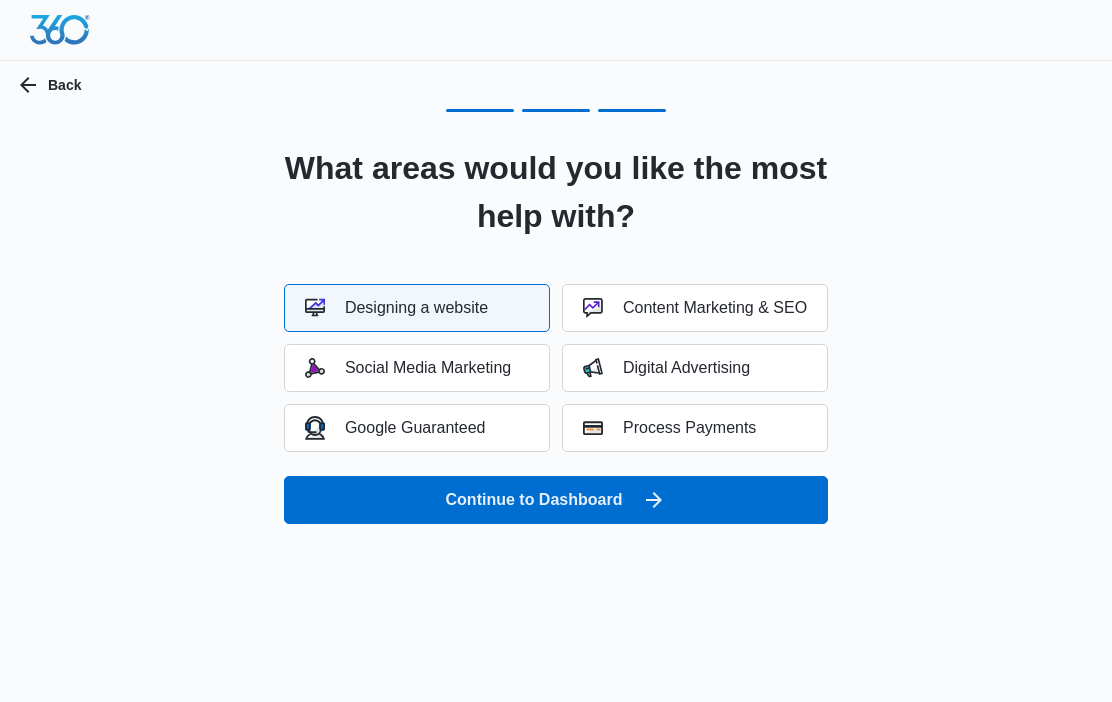 click on "Social Media Marketing" at bounding box center (408, 368) 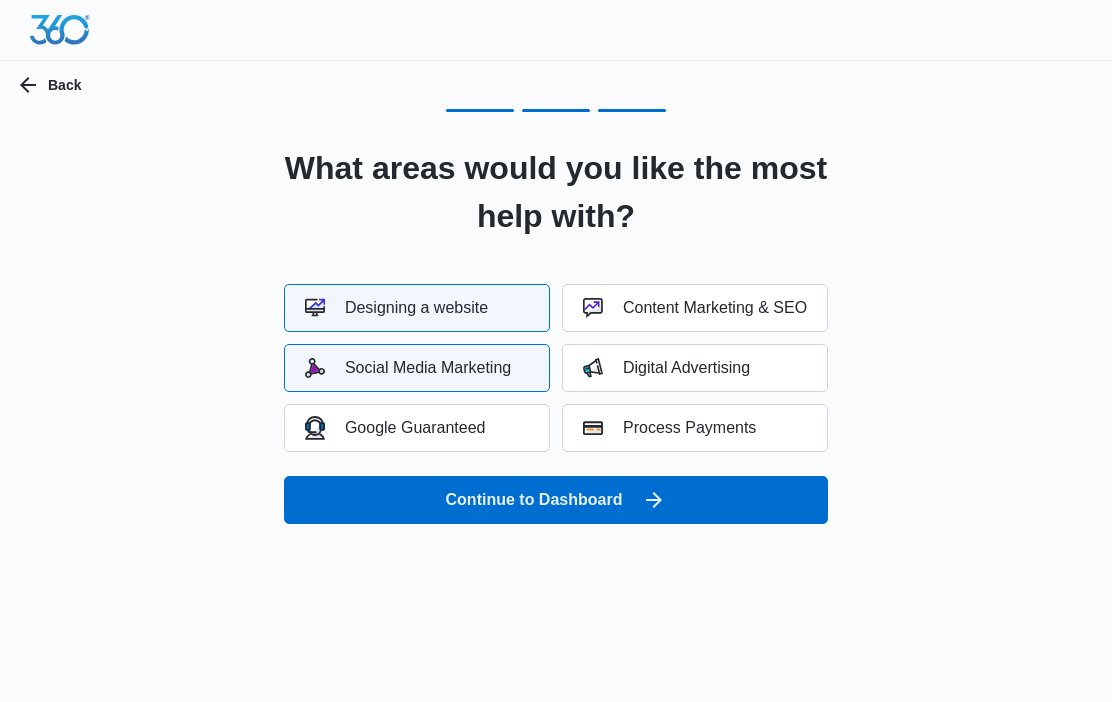 click on "Google Guaranteed" at bounding box center [417, 428] 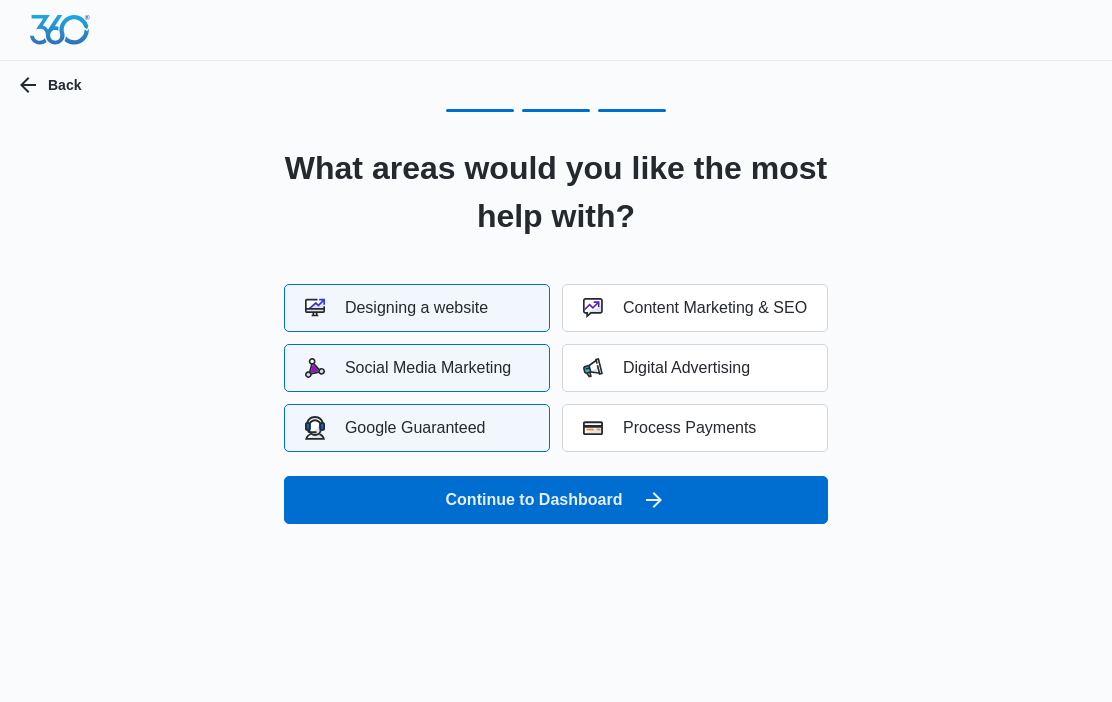 click on "Process Payments" at bounding box center (695, 428) 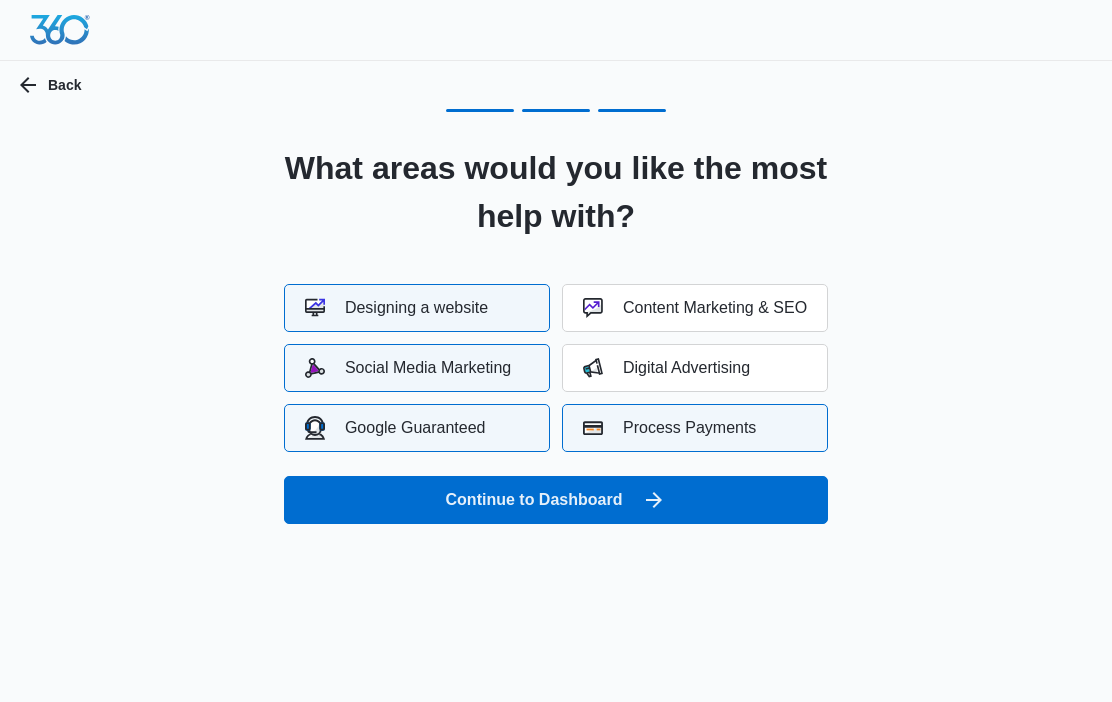 click at bounding box center (593, 368) 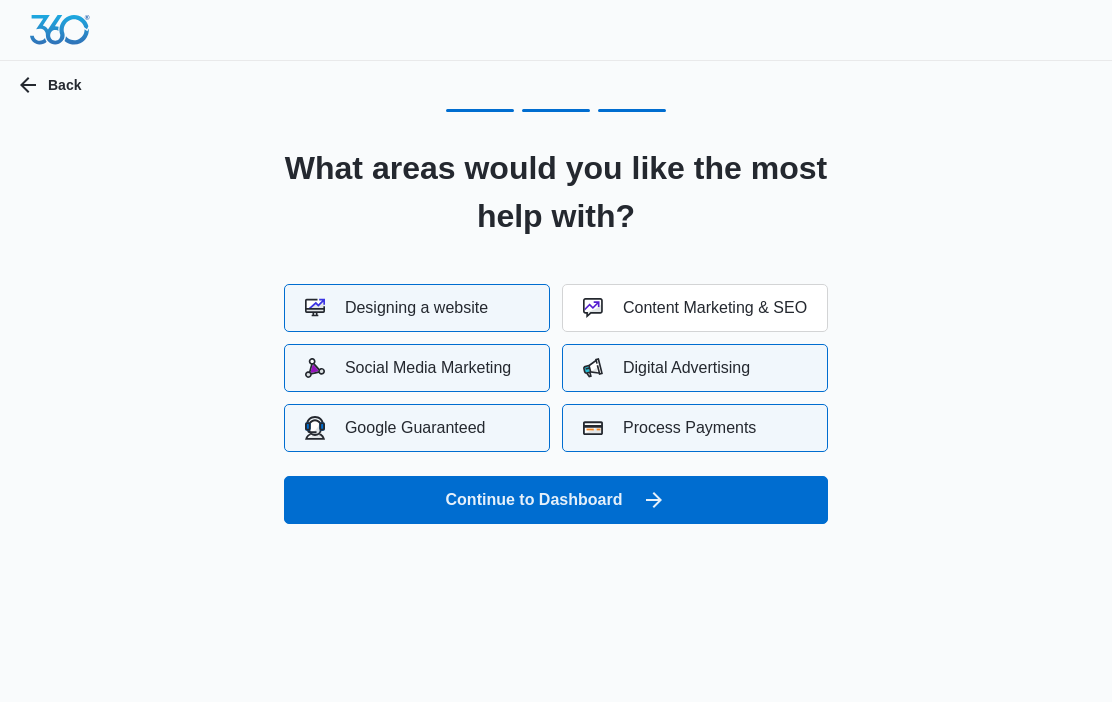 click on "Continue to Dashboard" at bounding box center [556, 500] 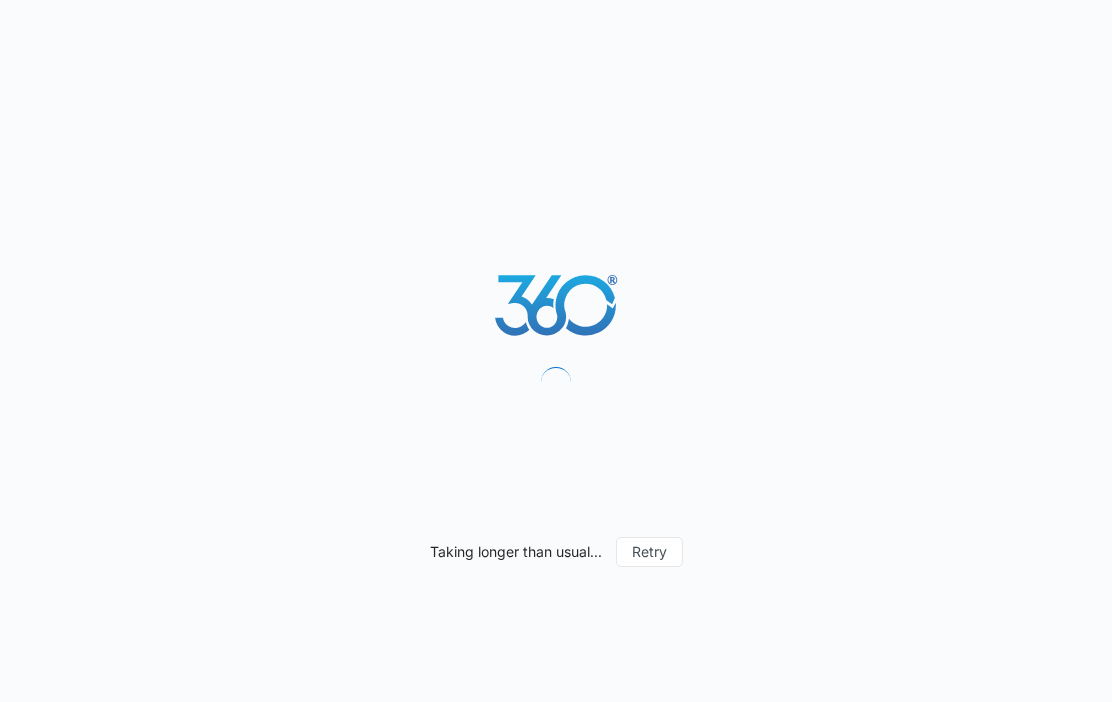 scroll, scrollTop: 0, scrollLeft: 0, axis: both 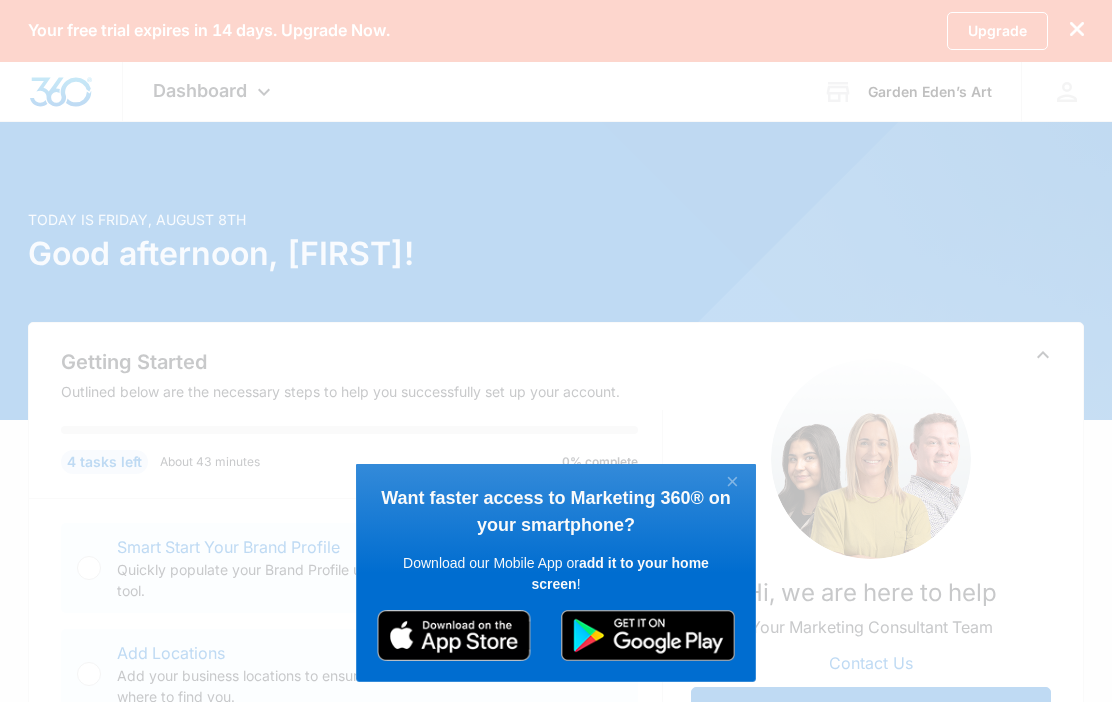 click on "×" at bounding box center (732, 483) 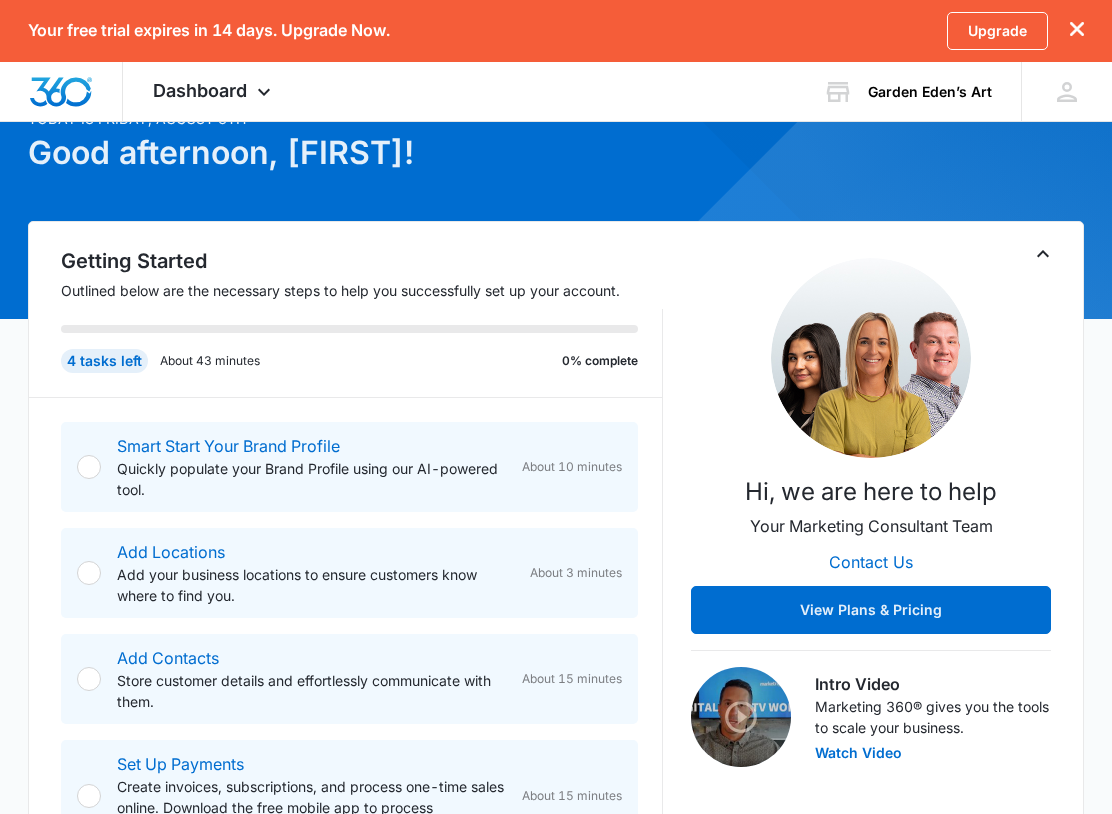 scroll, scrollTop: 104, scrollLeft: 0, axis: vertical 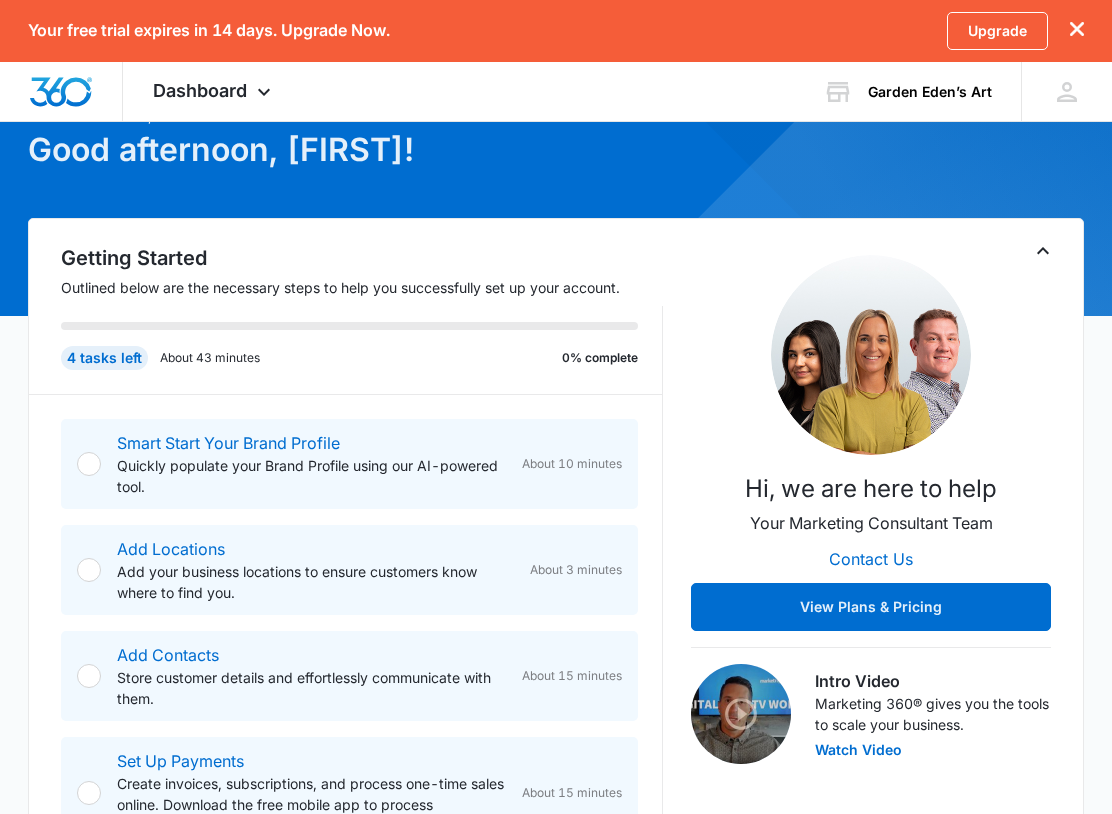 click on "View Plans & Pricing" at bounding box center [871, 607] 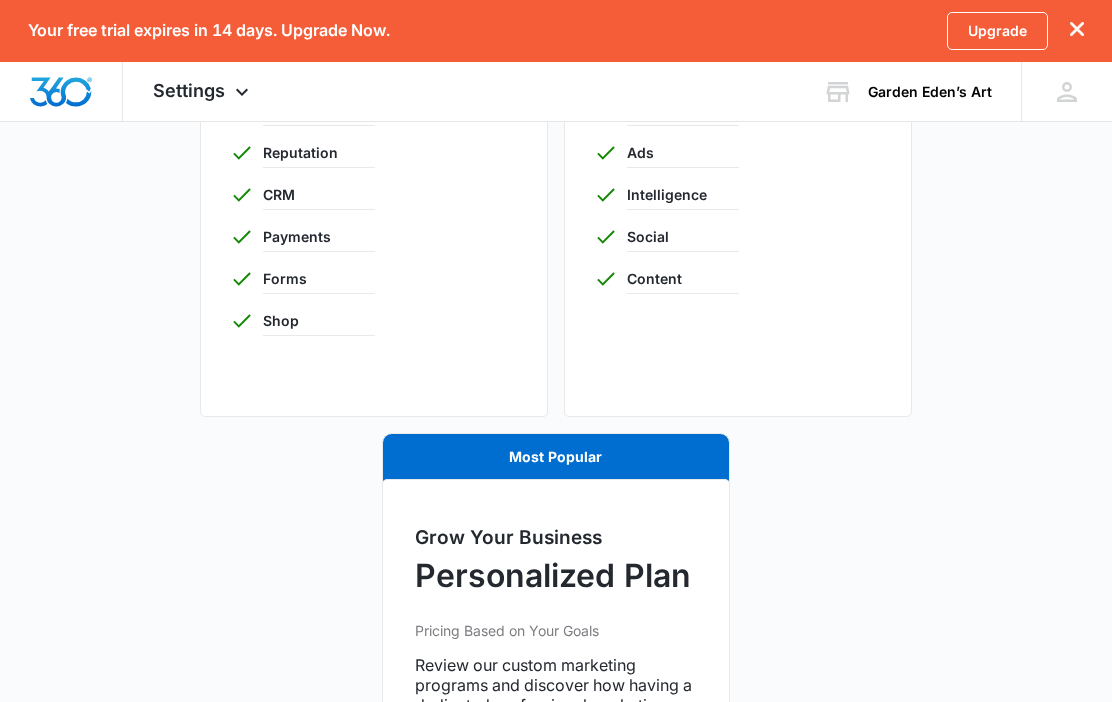 scroll, scrollTop: 1365, scrollLeft: 0, axis: vertical 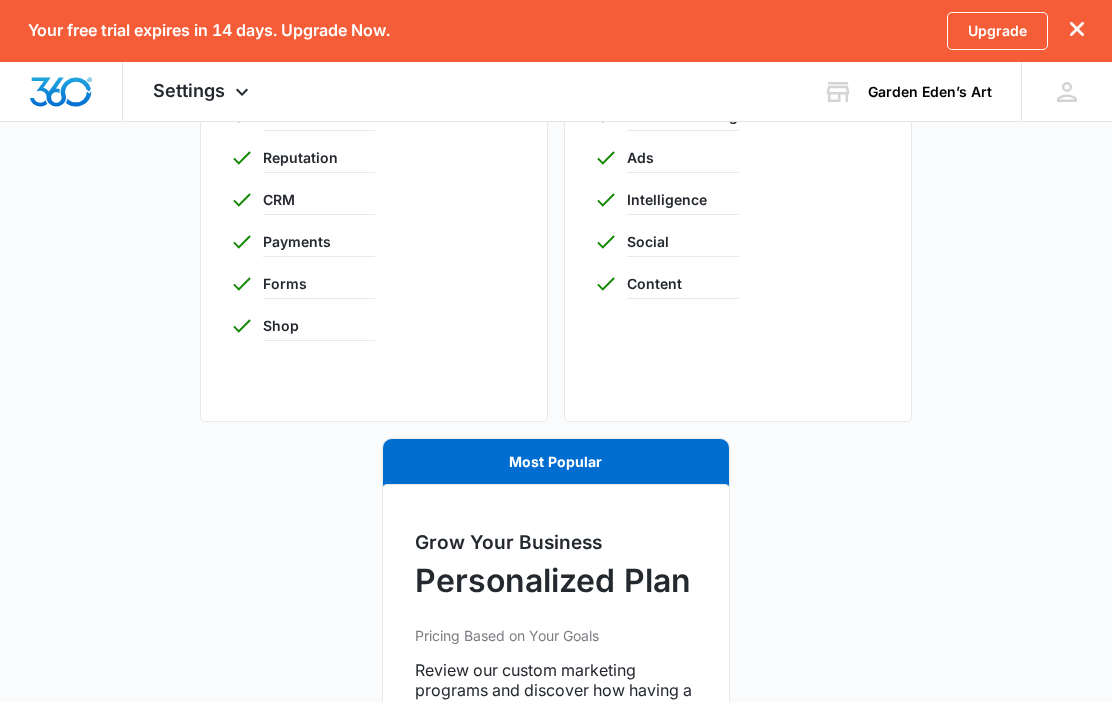 click on "Your free trial expires in 14 days. Upgrade Now. Upgrade" at bounding box center [556, 31] 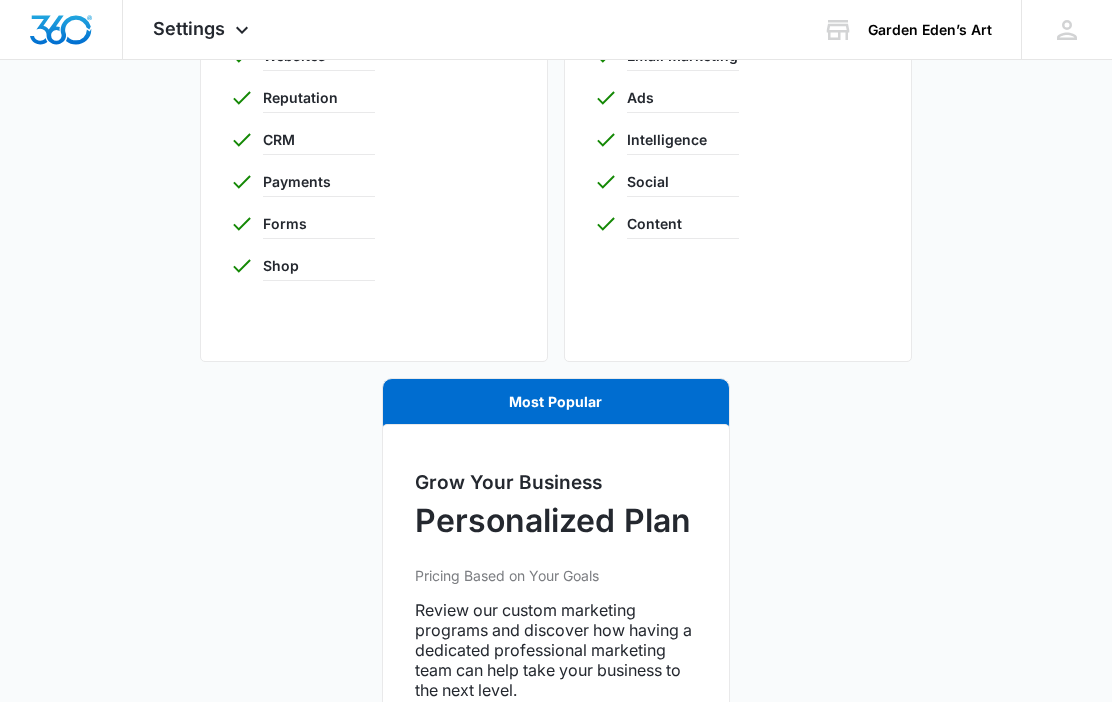 click on "Garden Eden’s Art" at bounding box center (930, 30) 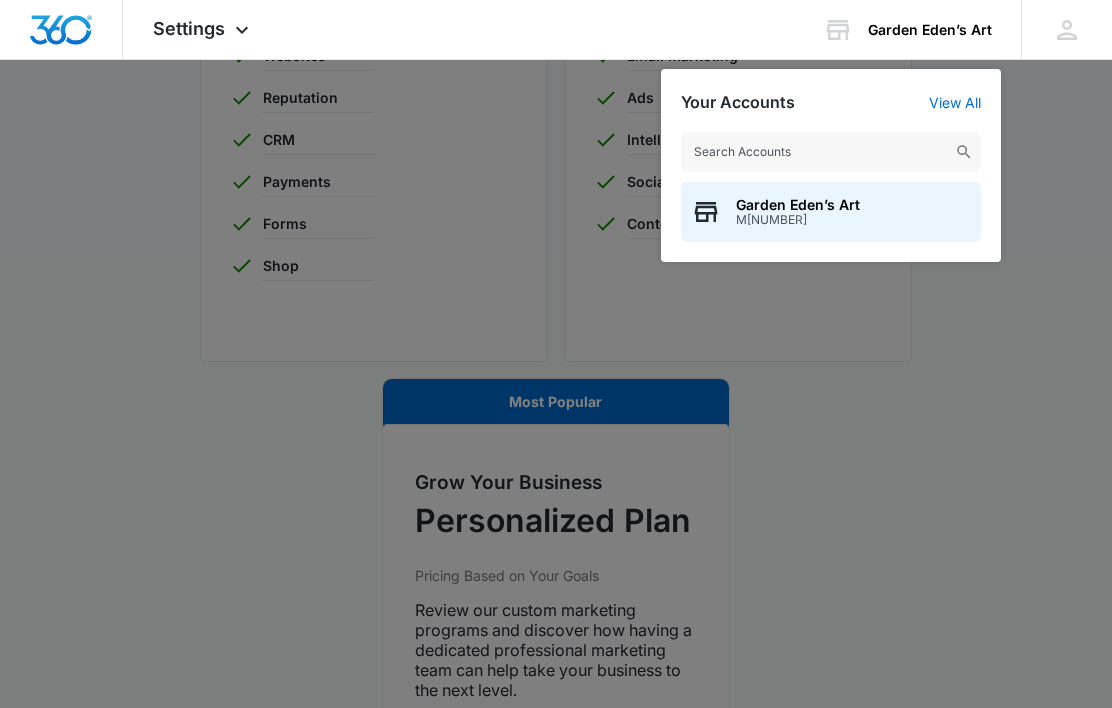click on "Garden Eden’s Art M[NUMBER]" at bounding box center (831, 212) 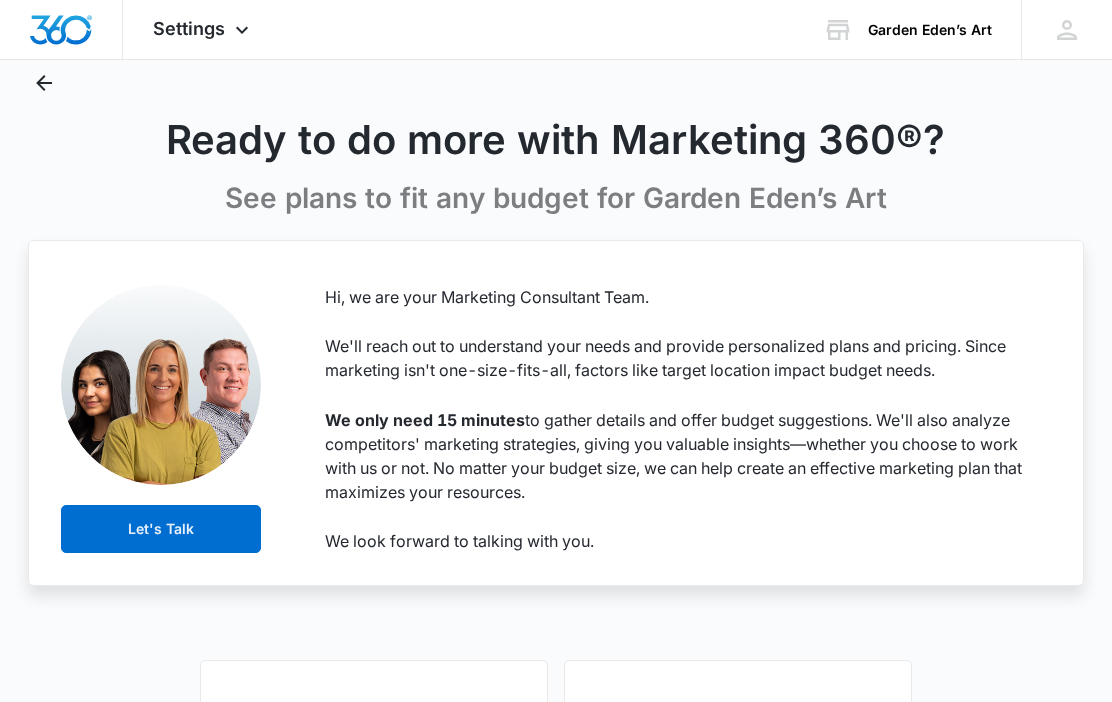scroll, scrollTop: 0, scrollLeft: 0, axis: both 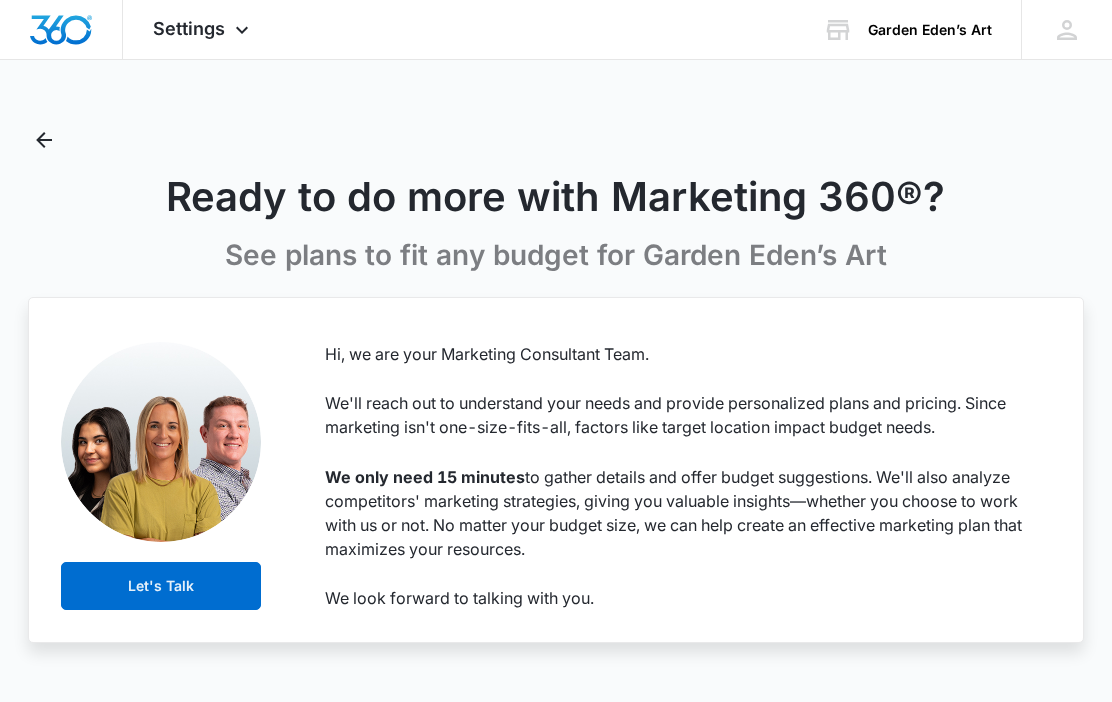 click 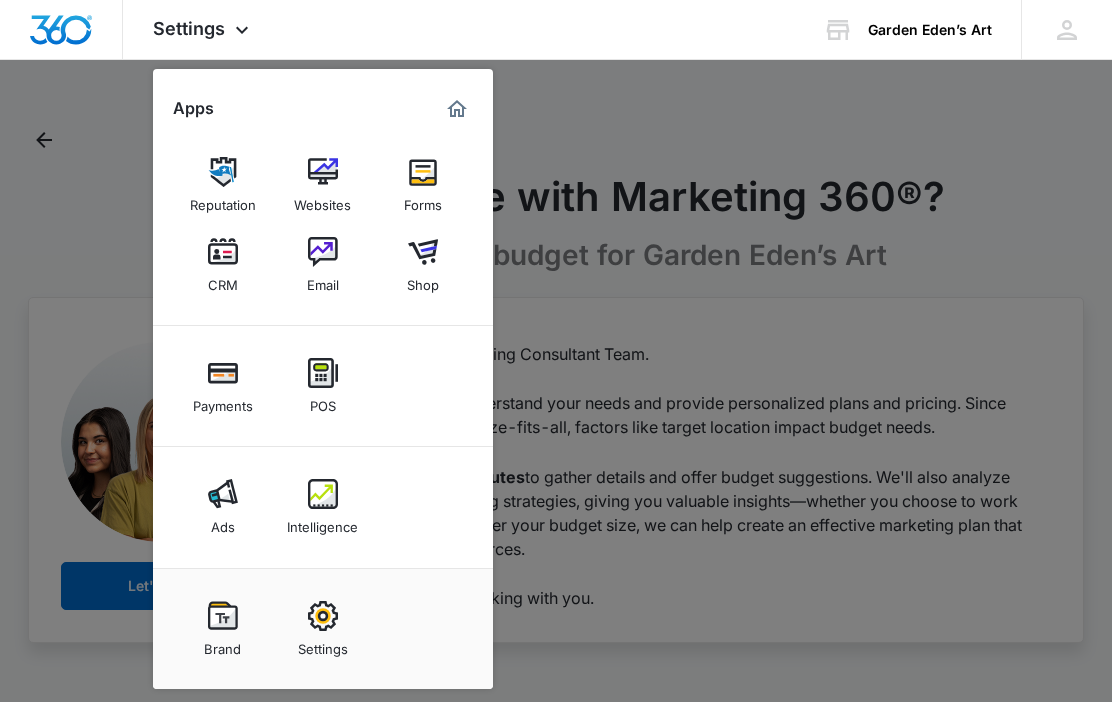 click at bounding box center [323, 616] 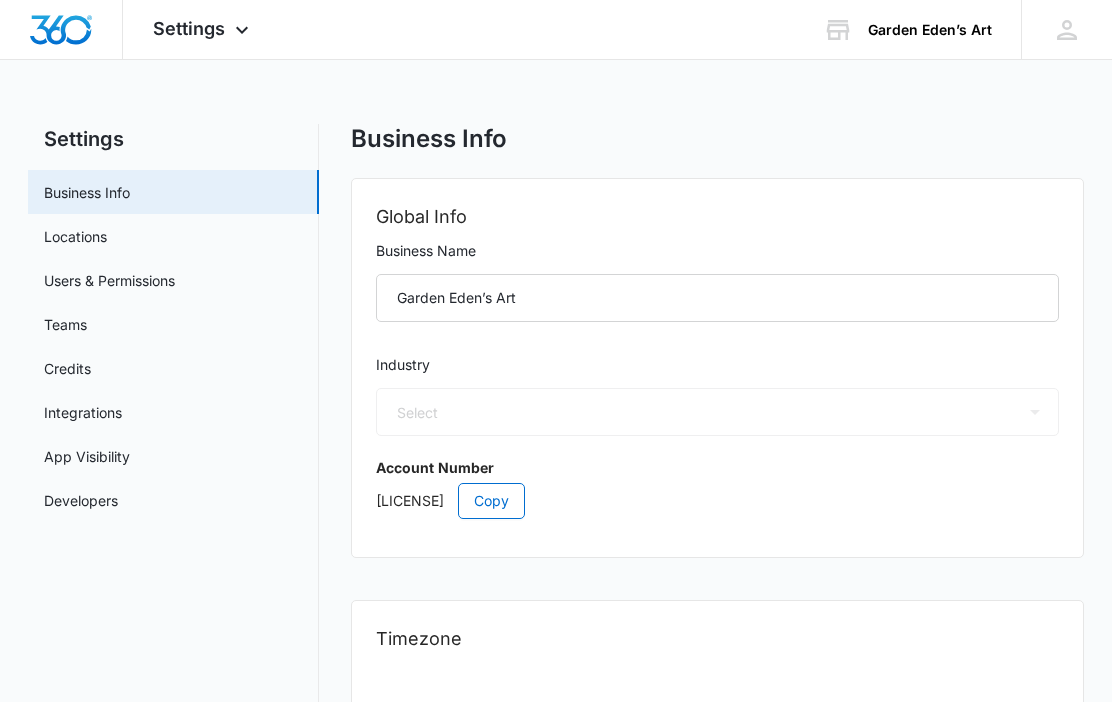 select on "54" 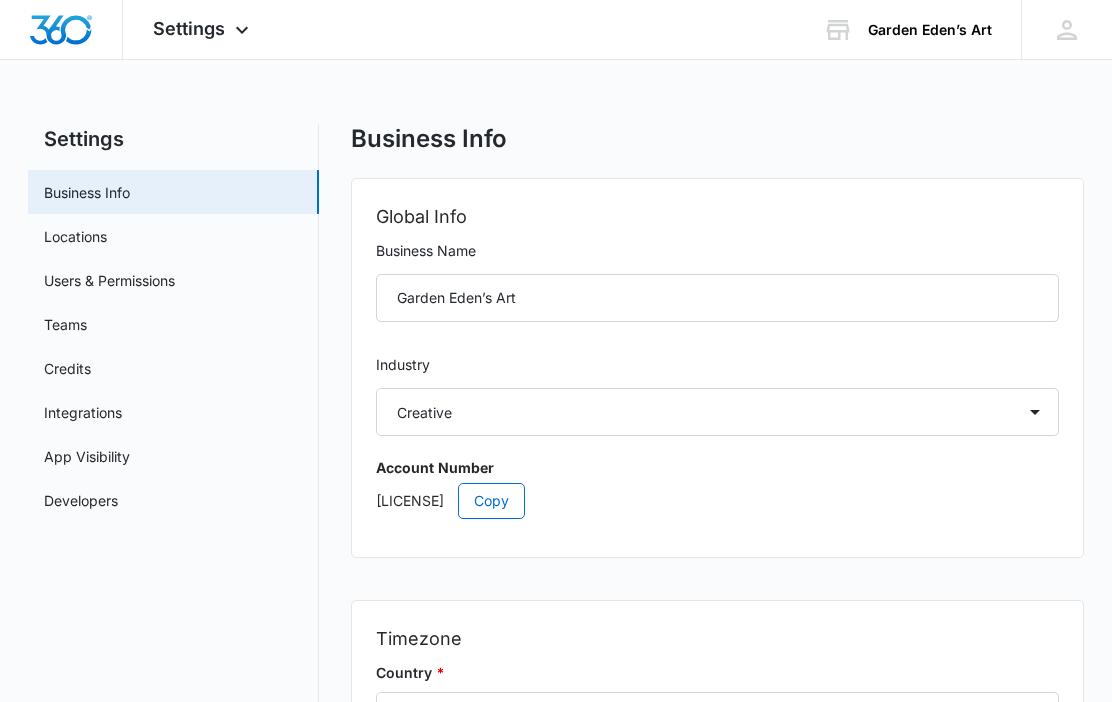 click on "Developers" at bounding box center (81, 500) 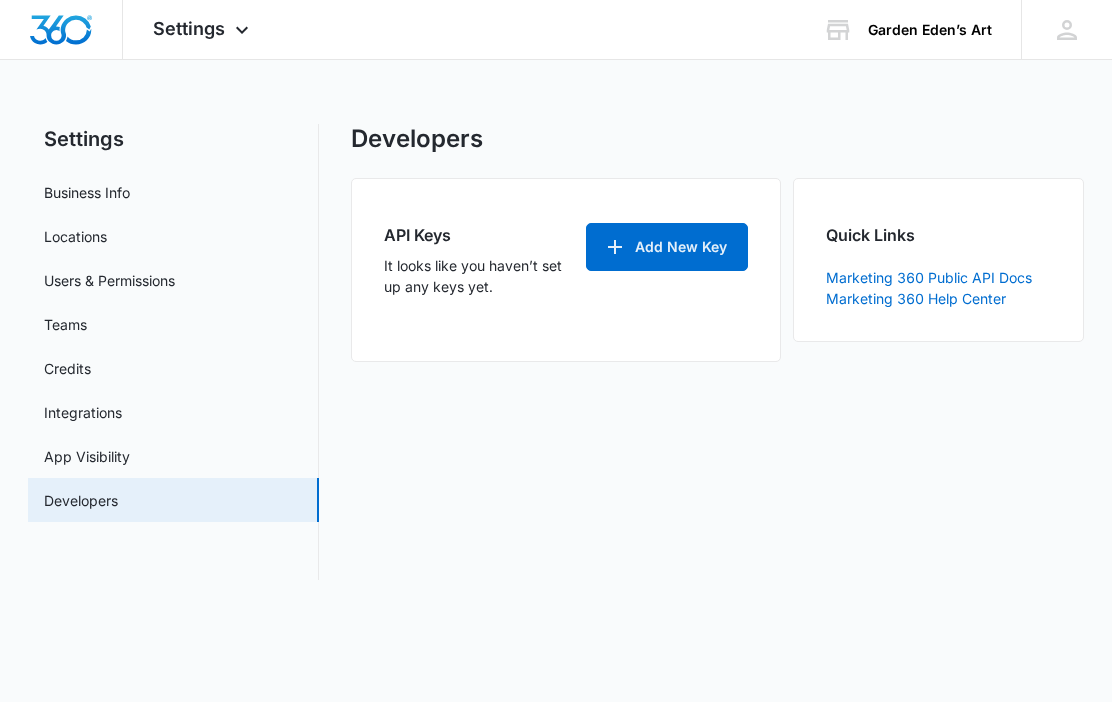 click on "Business Info" at bounding box center [87, 192] 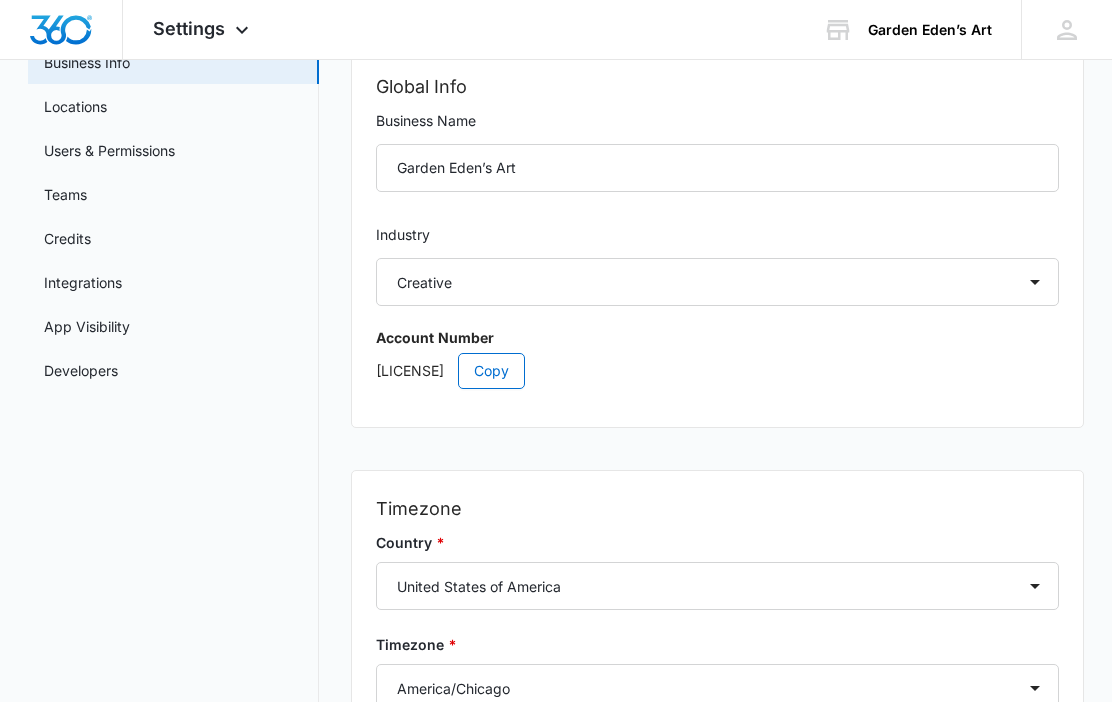 scroll, scrollTop: 0, scrollLeft: 0, axis: both 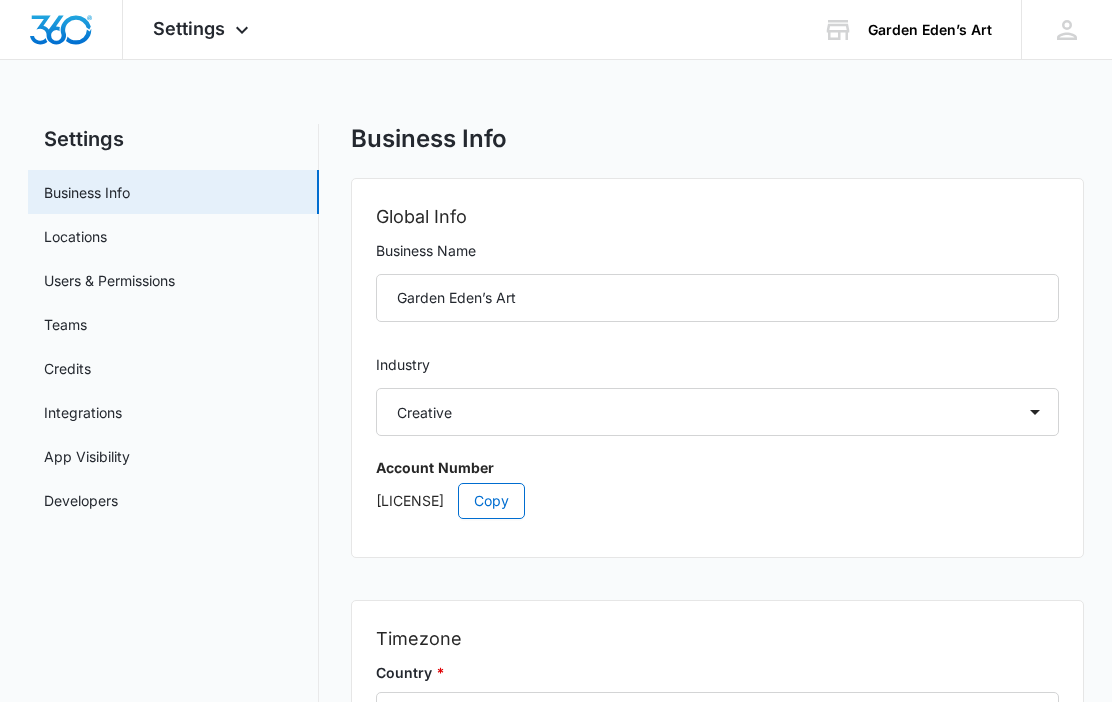 click 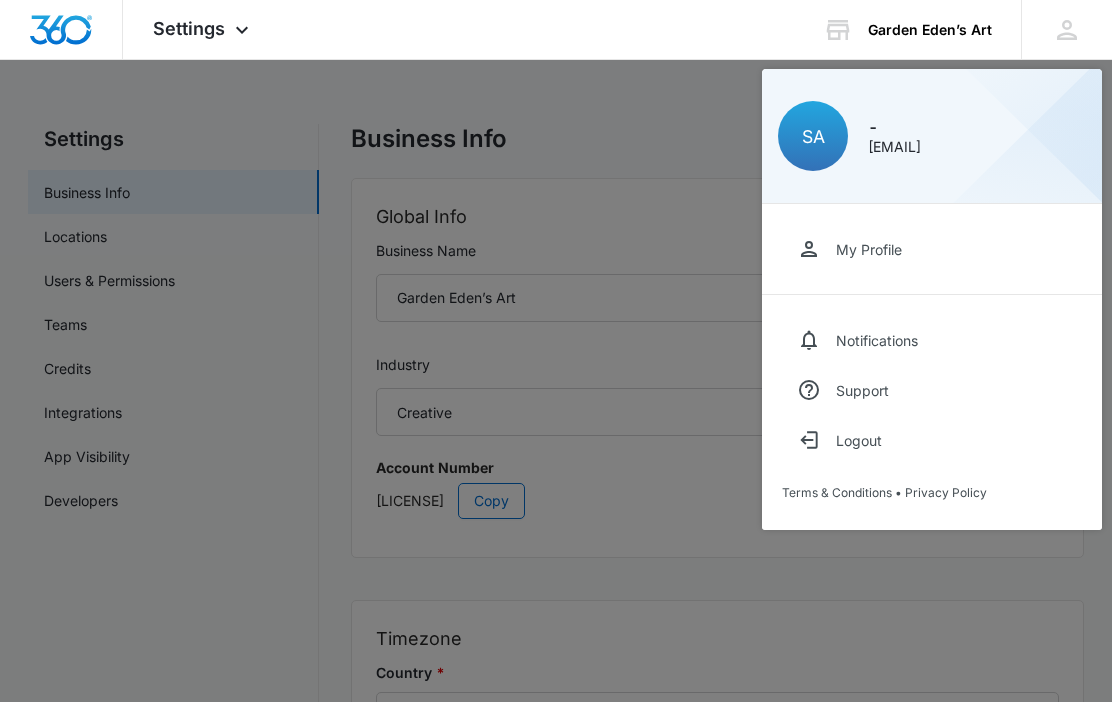 click on "Support" at bounding box center [932, 390] 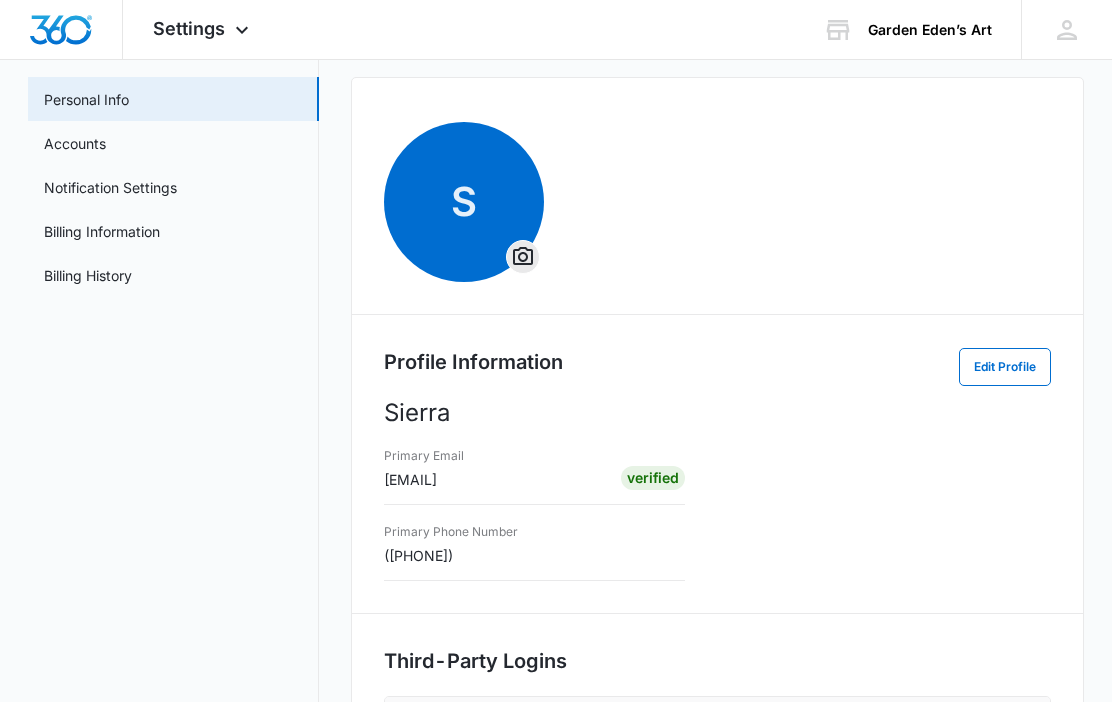 scroll, scrollTop: 0, scrollLeft: 0, axis: both 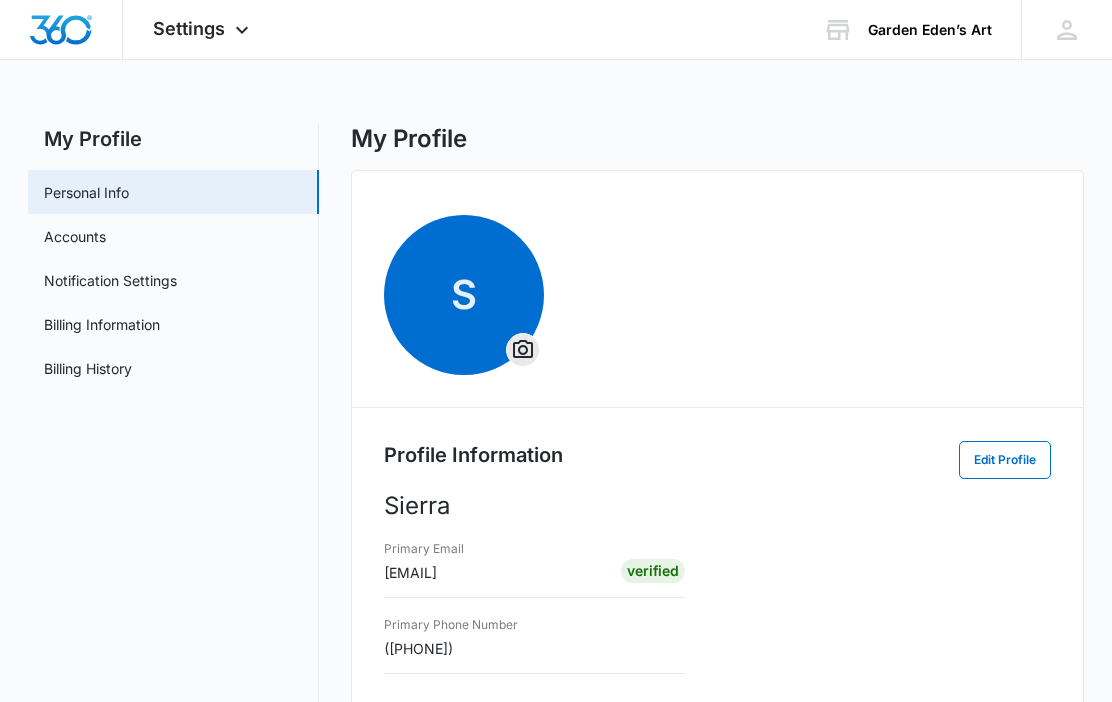 click on "Accounts" at bounding box center [75, 236] 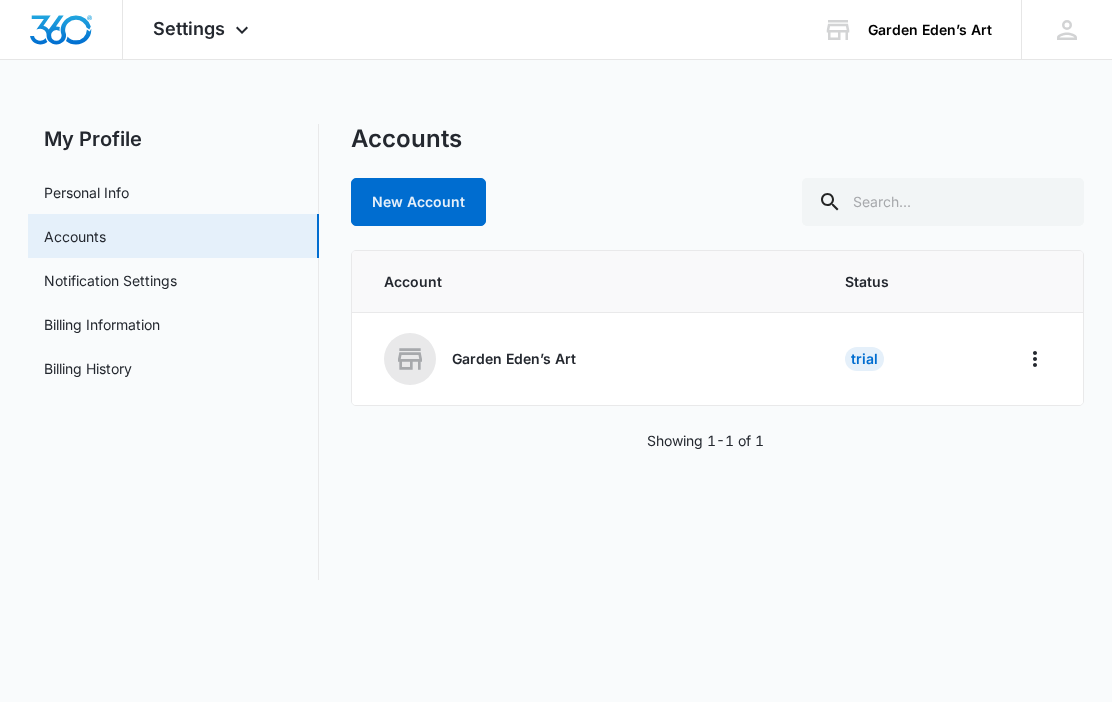 click 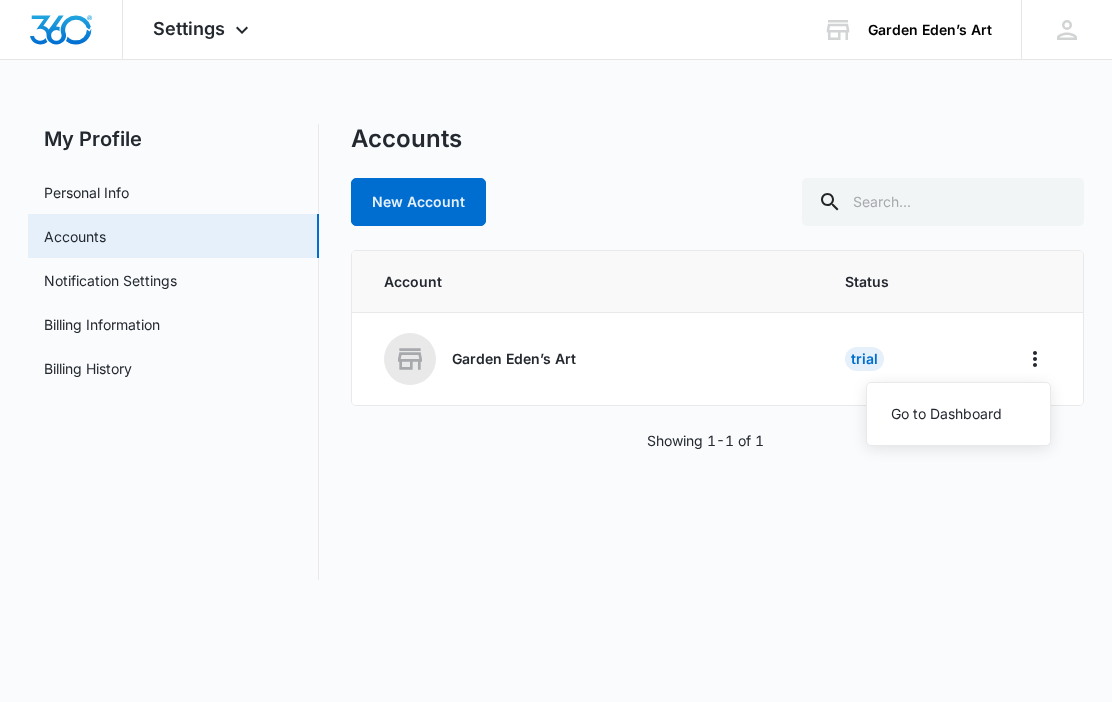 click at bounding box center [1039, 282] 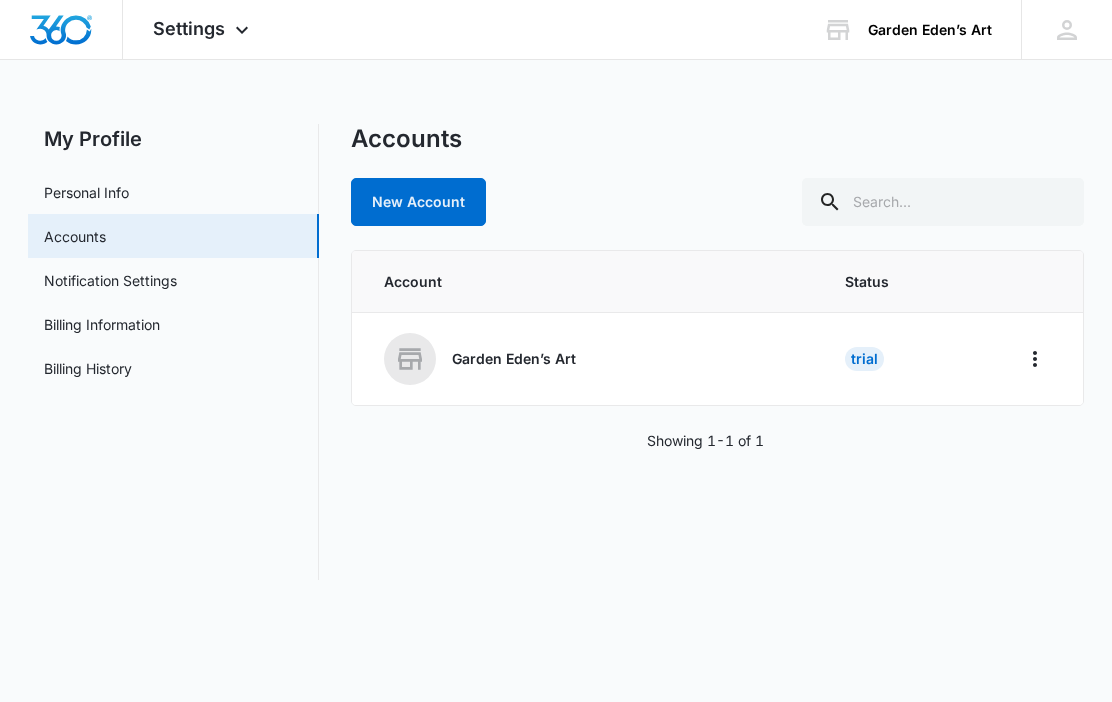 click 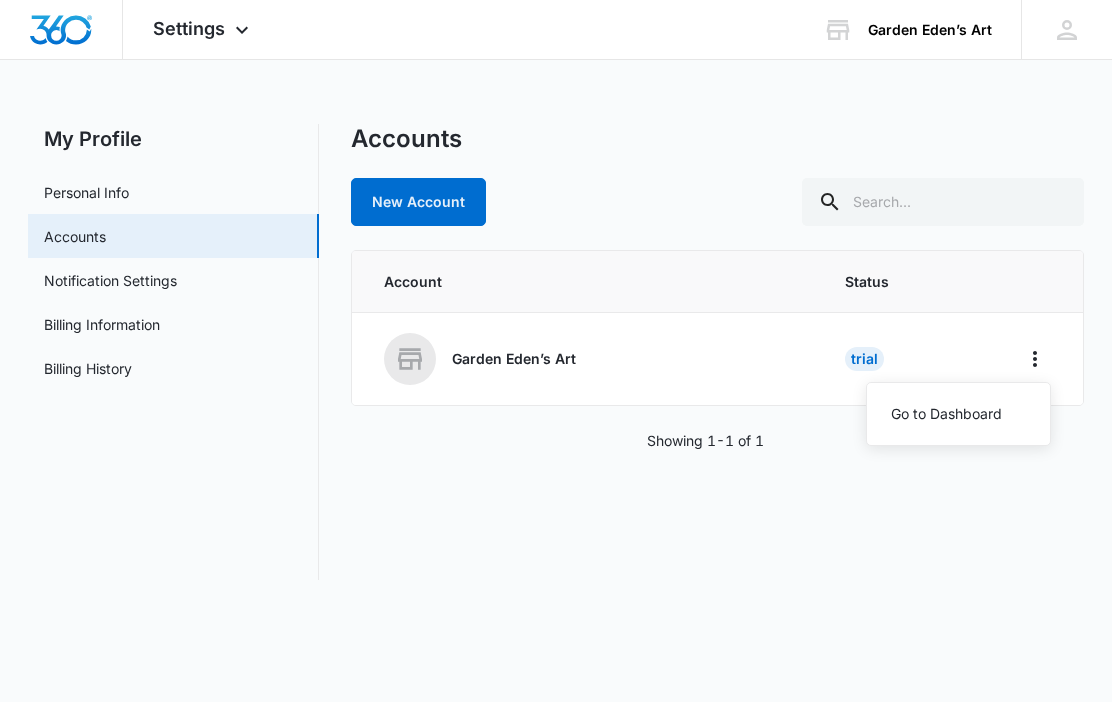 click on "Go to Dashboard" at bounding box center (946, 414) 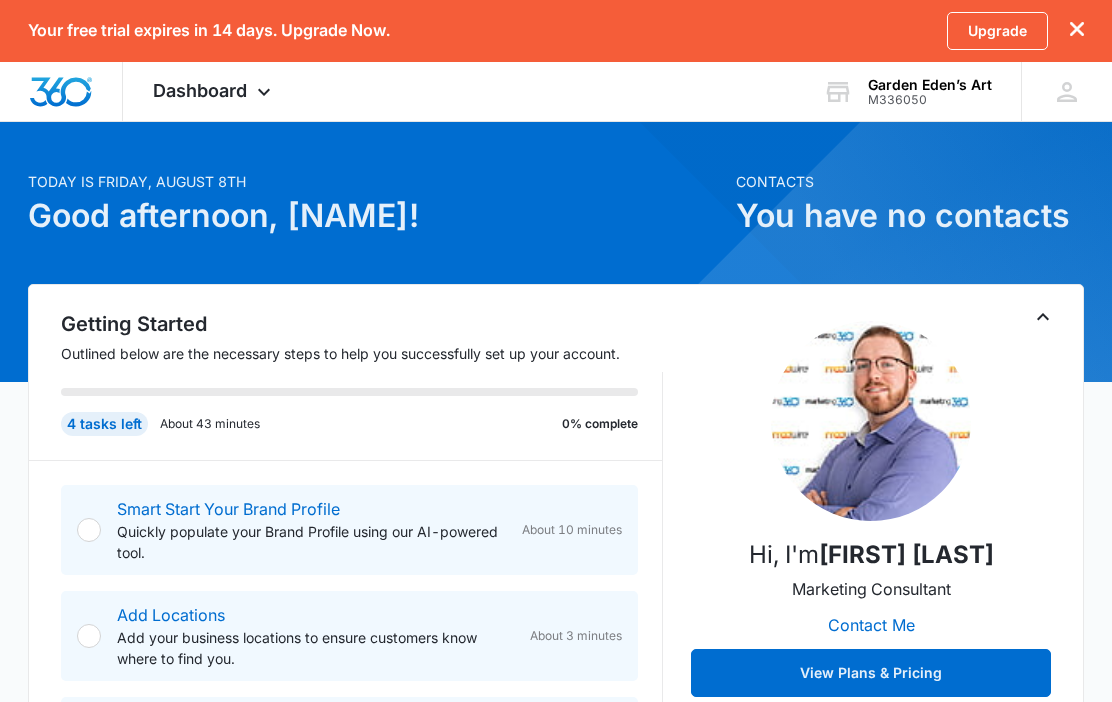 scroll, scrollTop: 0, scrollLeft: 0, axis: both 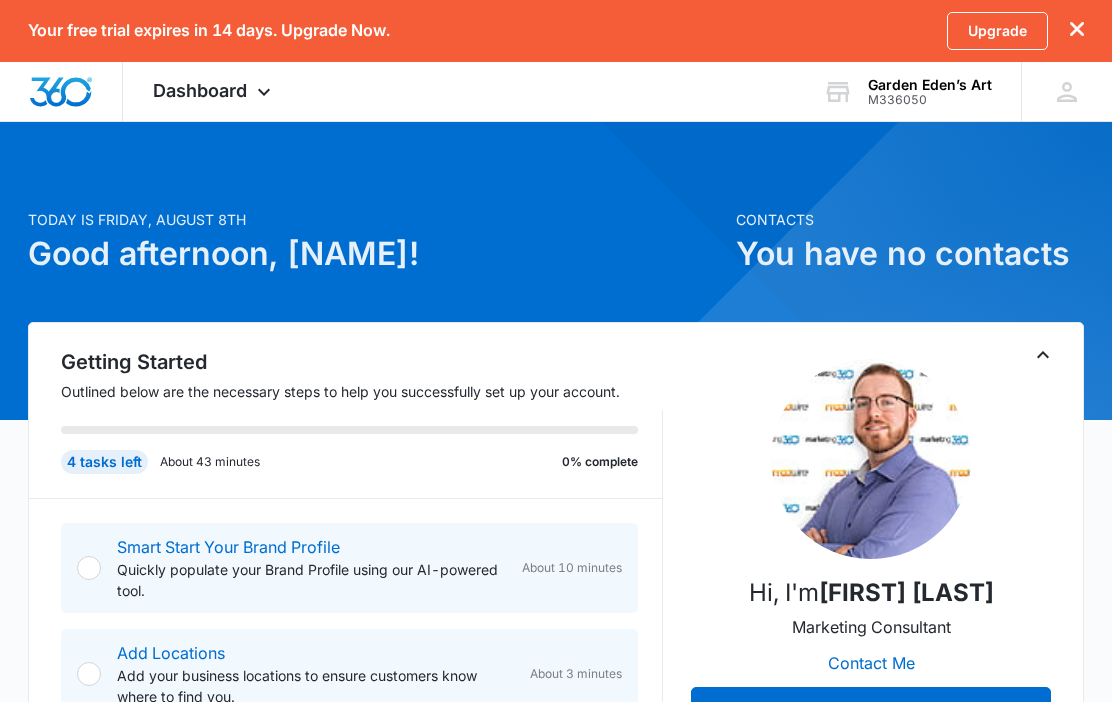click on "Your free trial expires in 14 days. Upgrade Now. Upgrade" at bounding box center [556, 31] 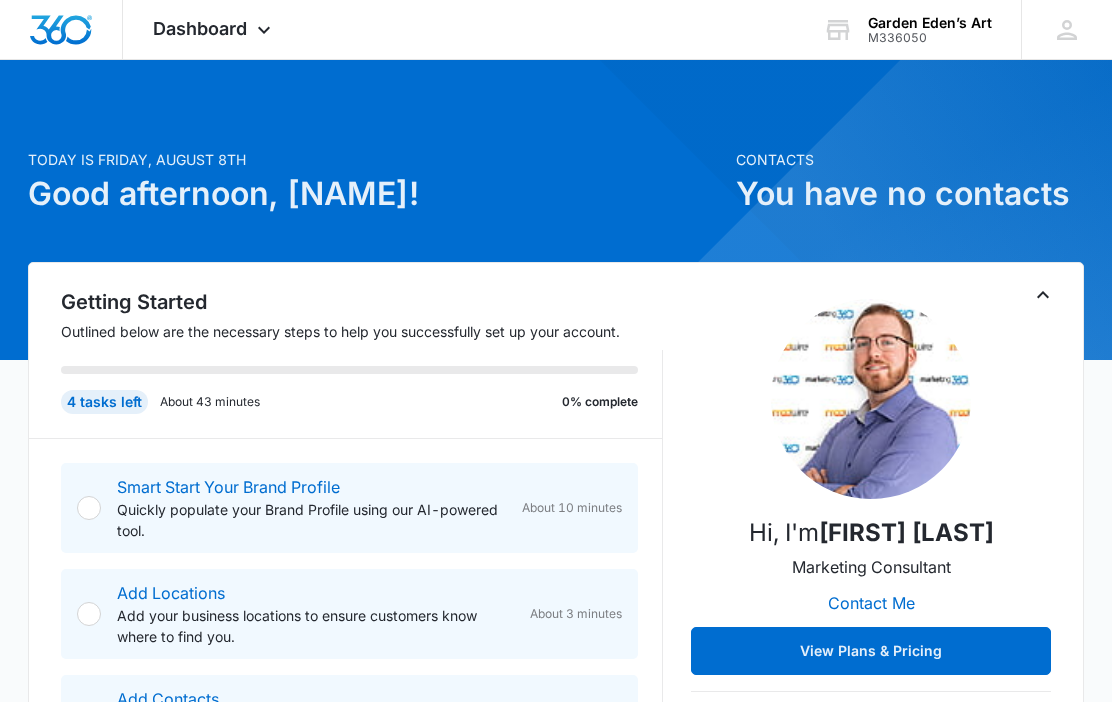 click 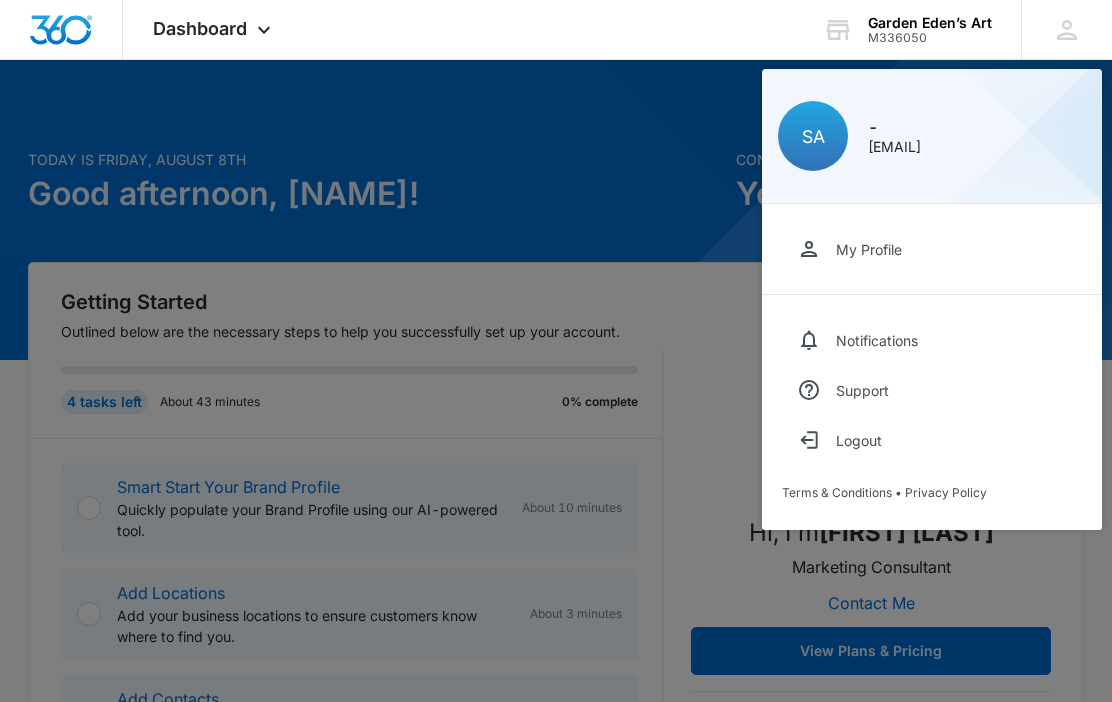 click on "Logout" at bounding box center (859, 440) 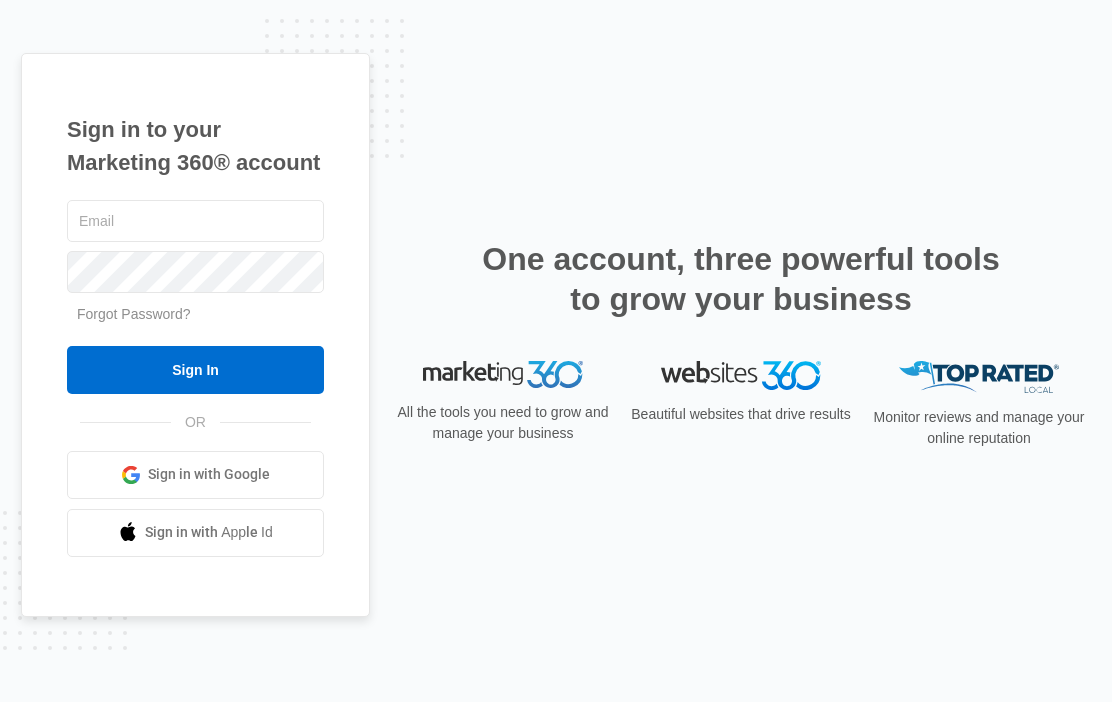 scroll, scrollTop: 0, scrollLeft: 0, axis: both 